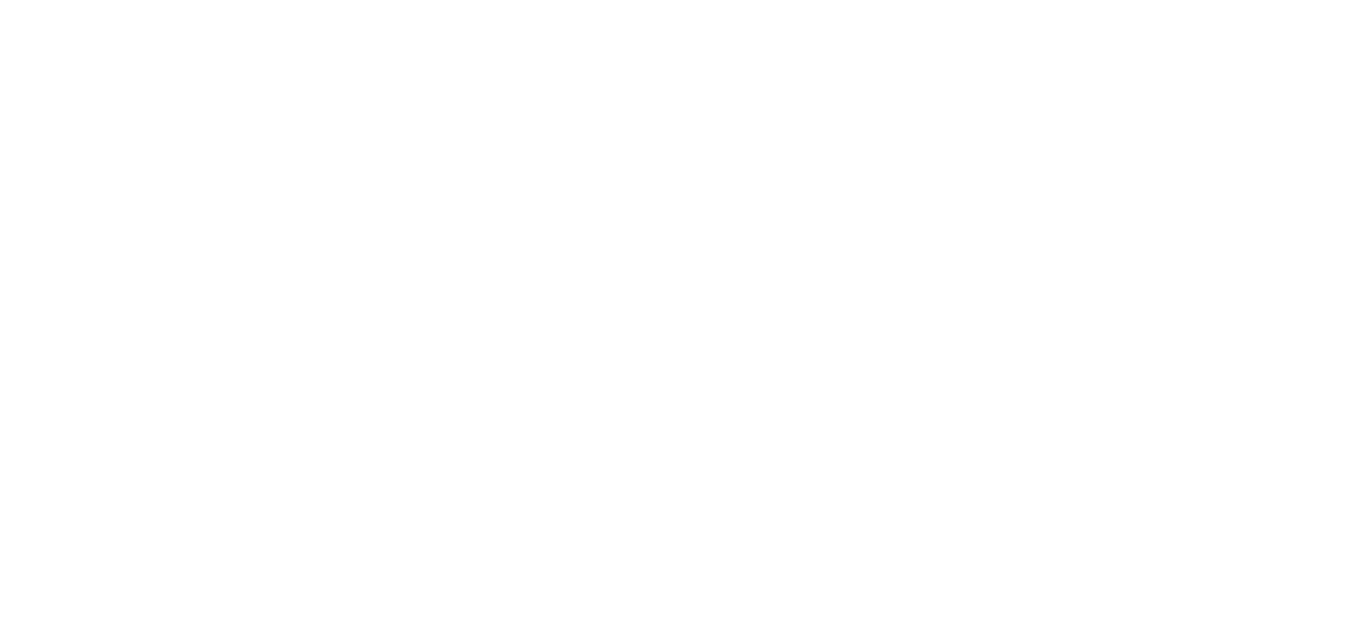 scroll, scrollTop: 0, scrollLeft: 0, axis: both 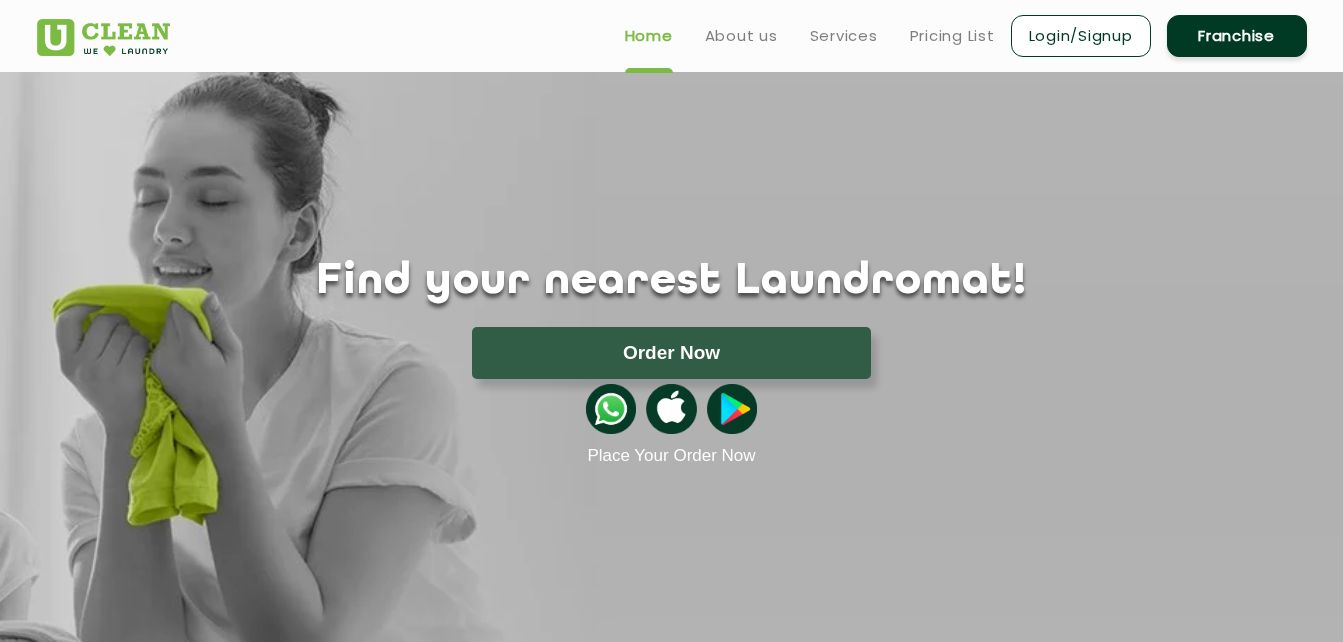 click on "Login/Signup" at bounding box center (1081, 36) 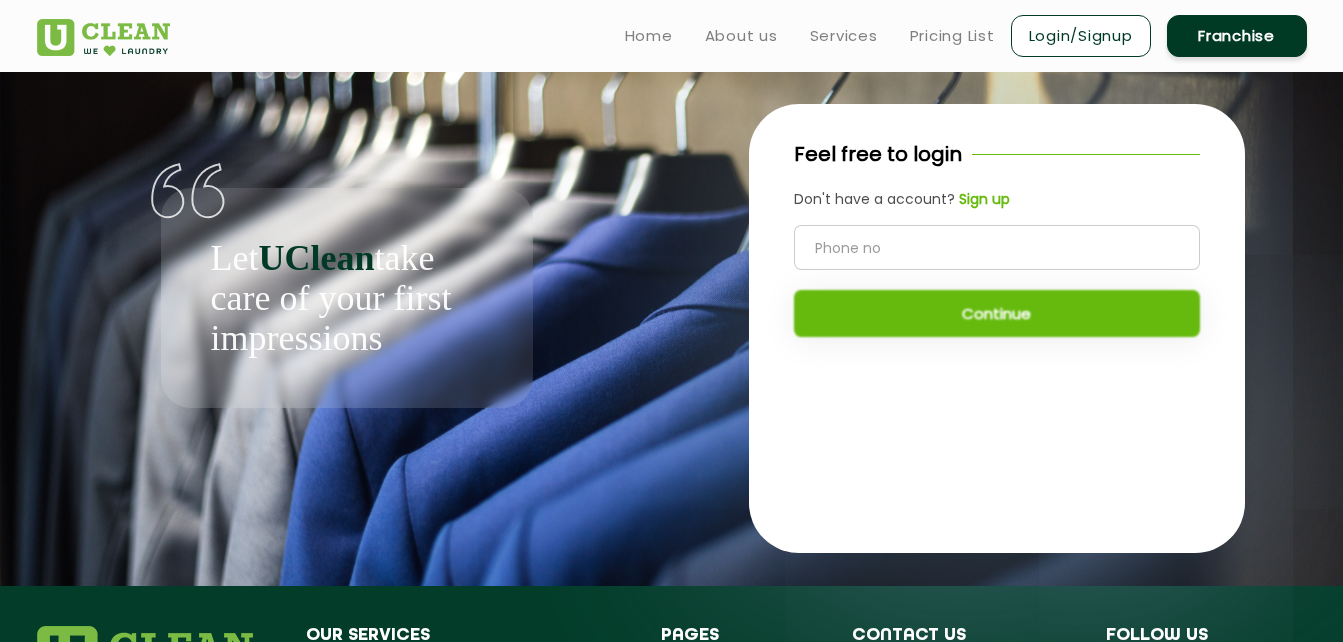 click 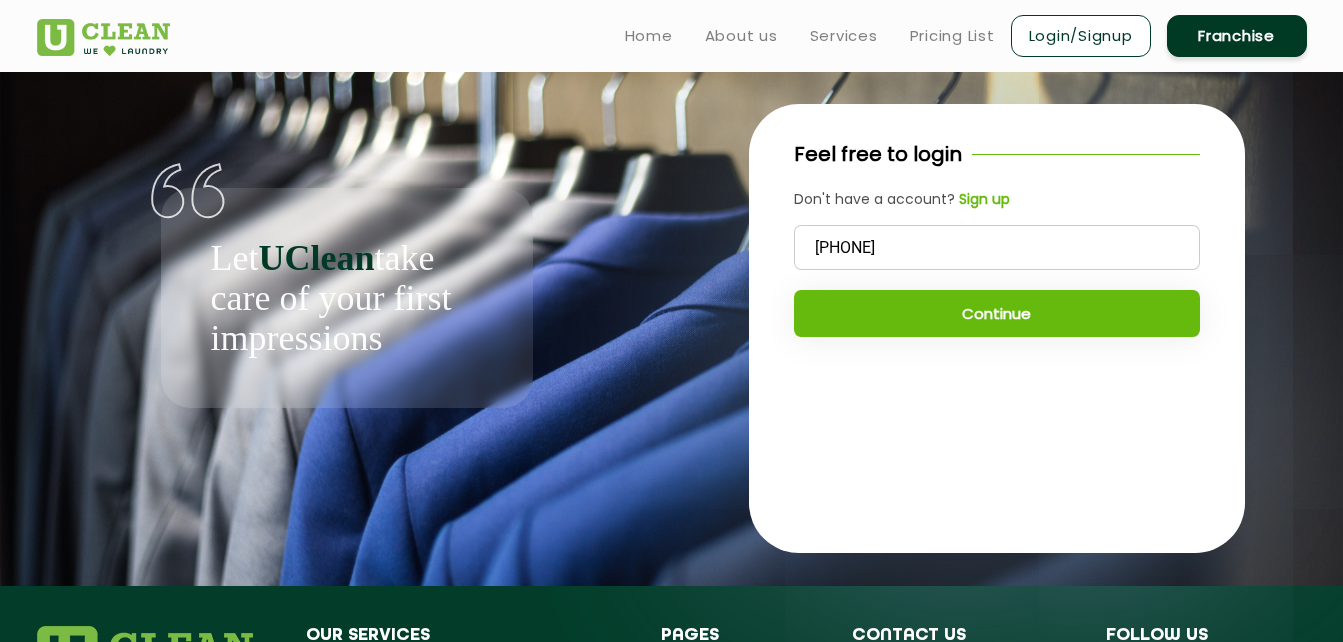 type on "[PHONE]" 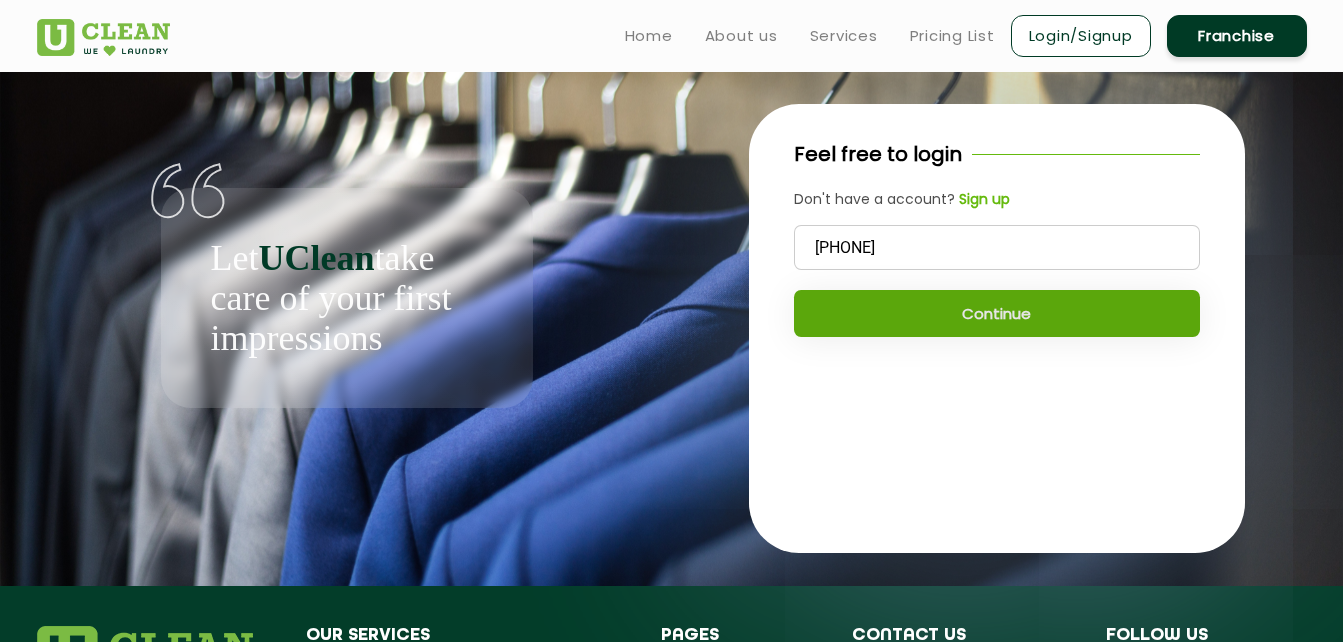 click on "Continue" 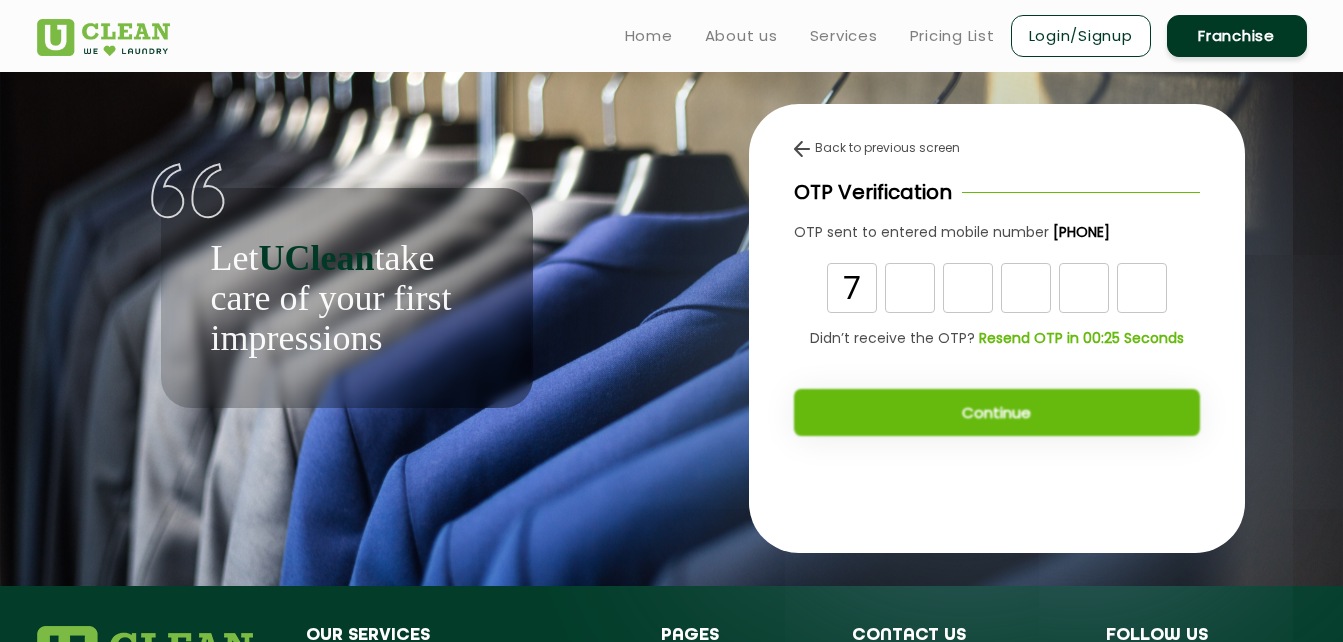 type on "7" 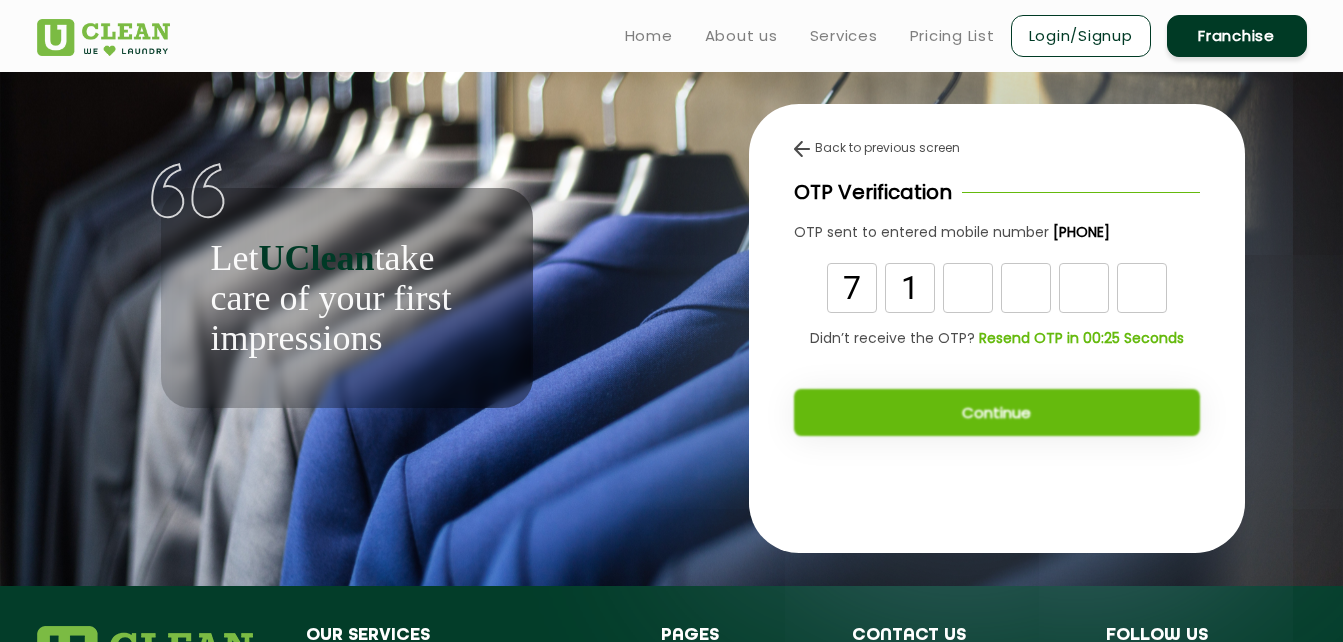 type on "1" 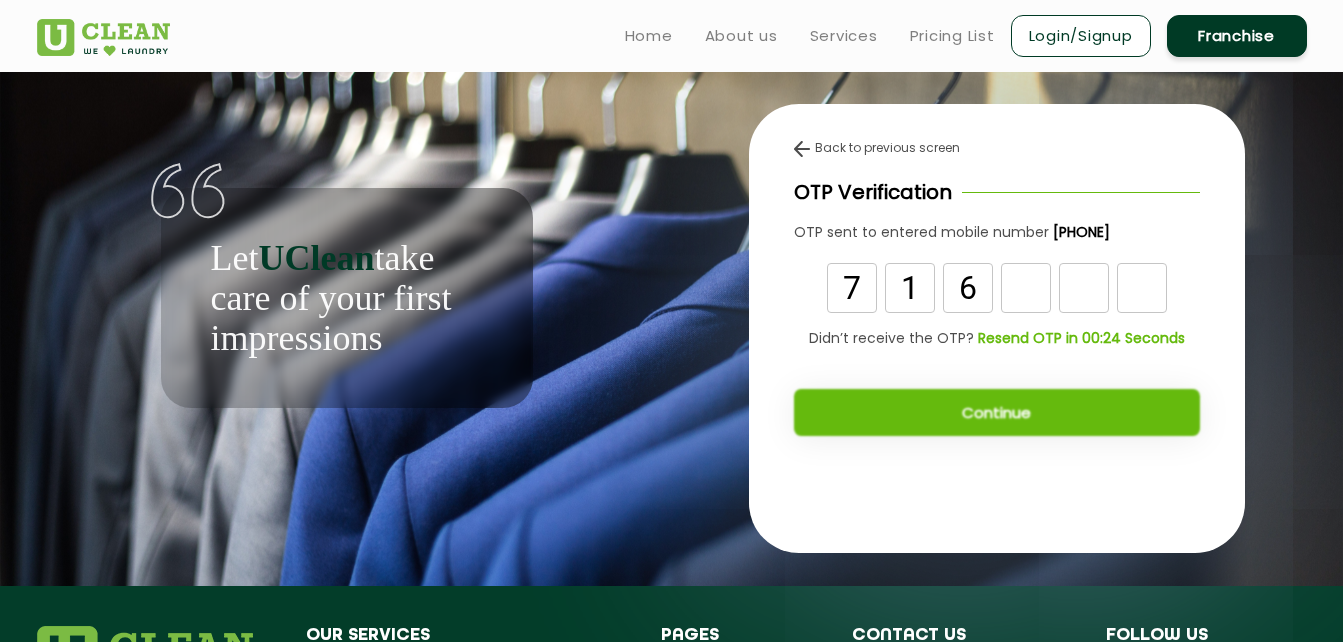 type on "6" 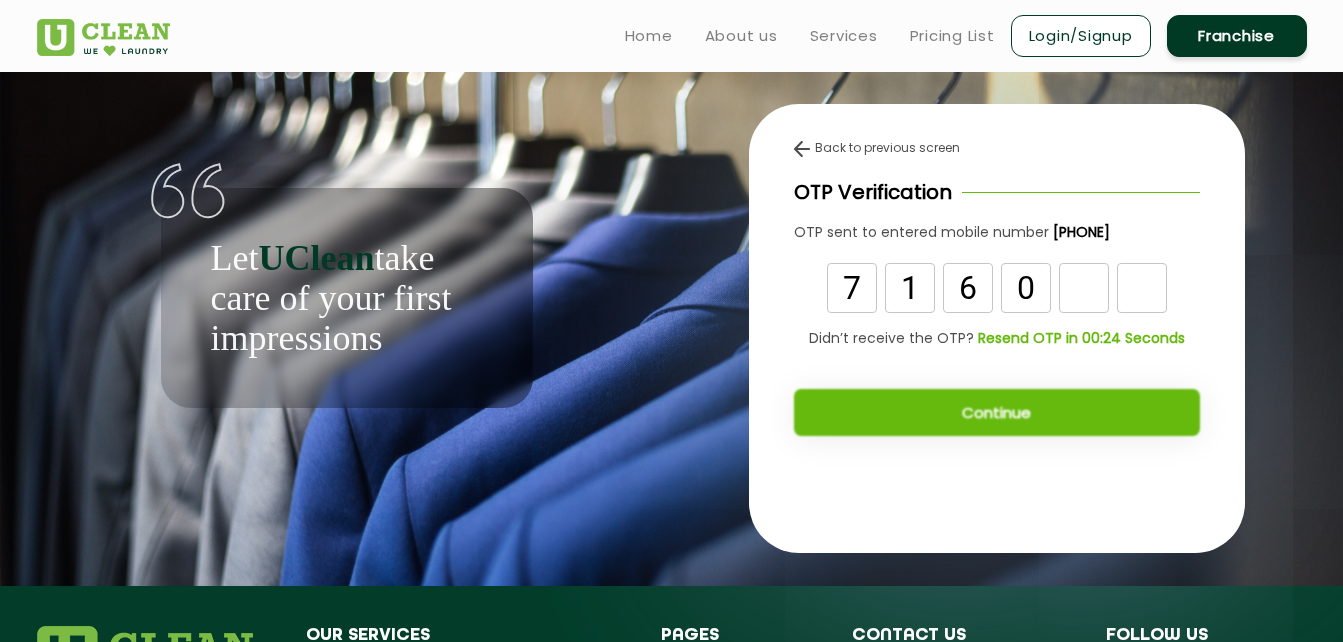 type on "0" 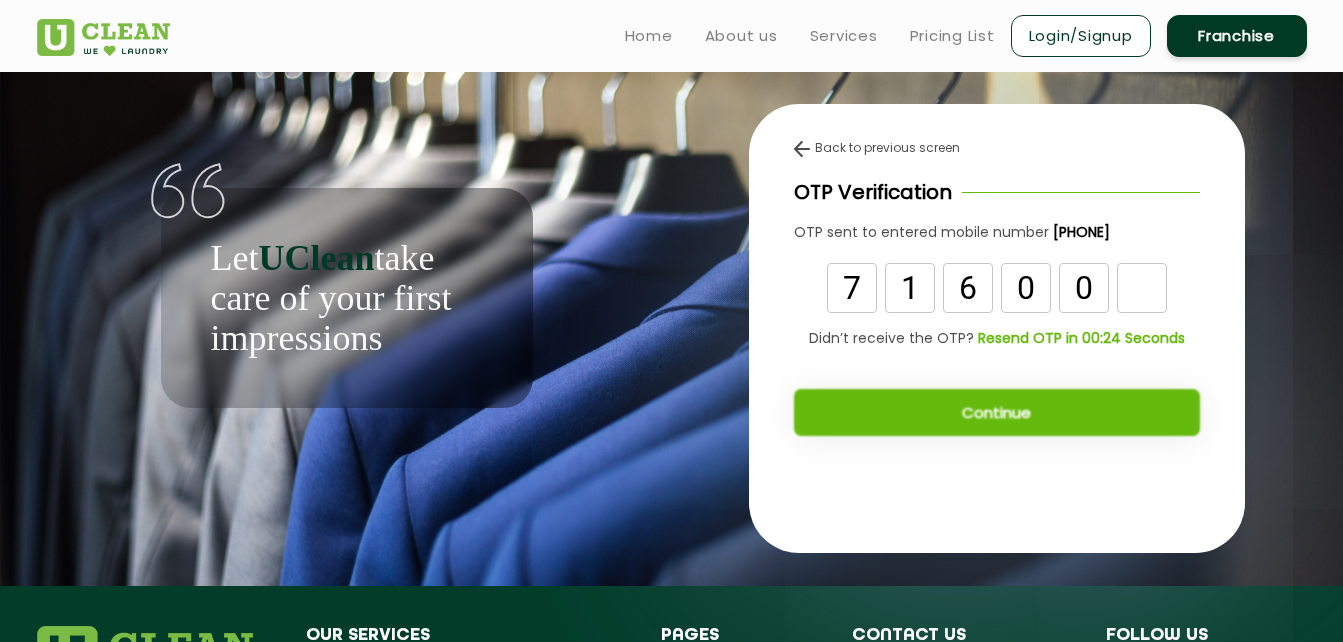 type on "0" 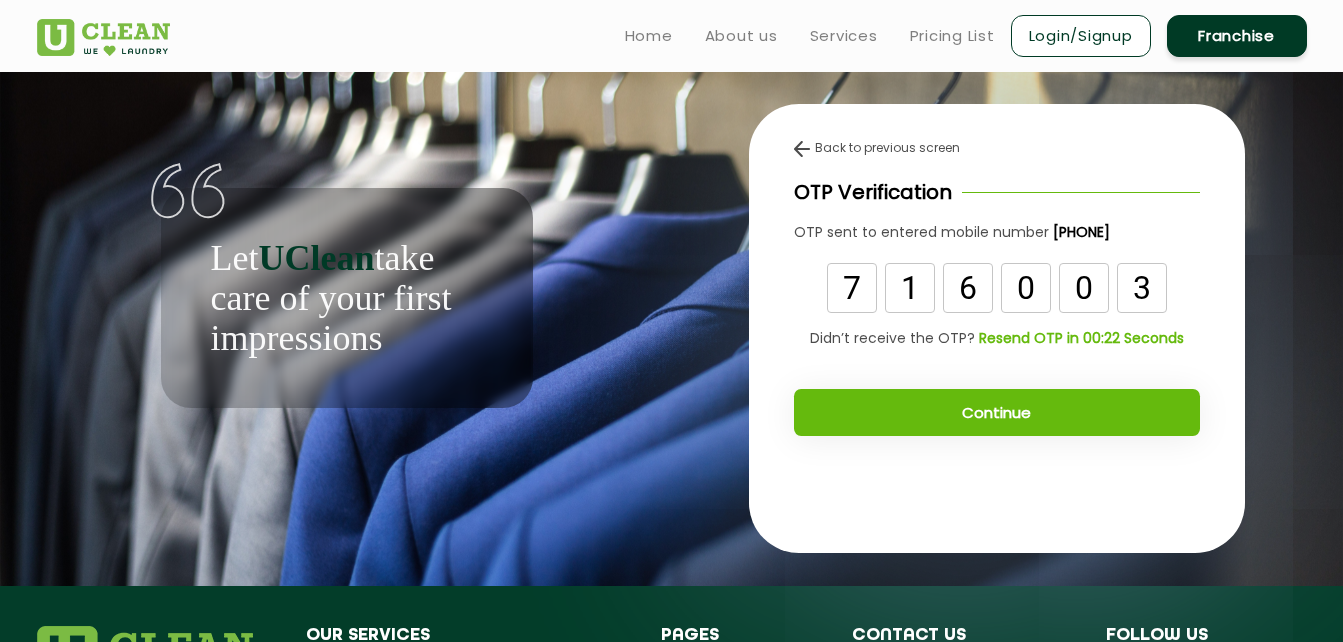 type on "3" 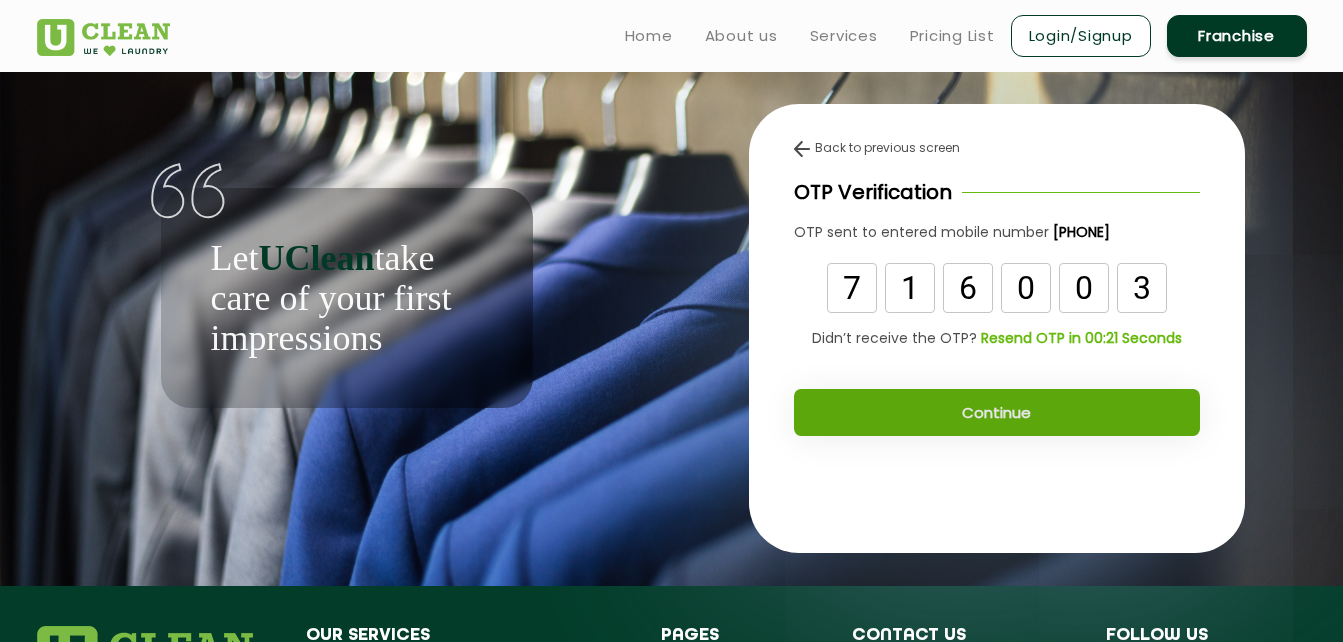 click on "Continue" 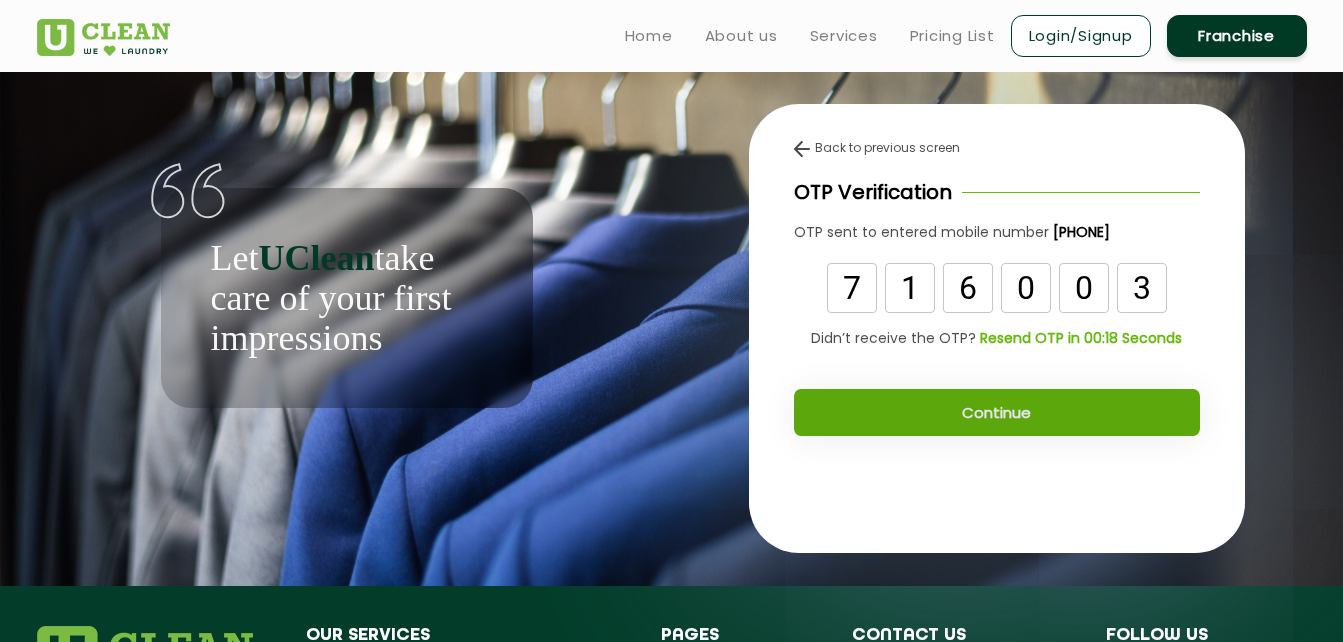 click on "Continue" 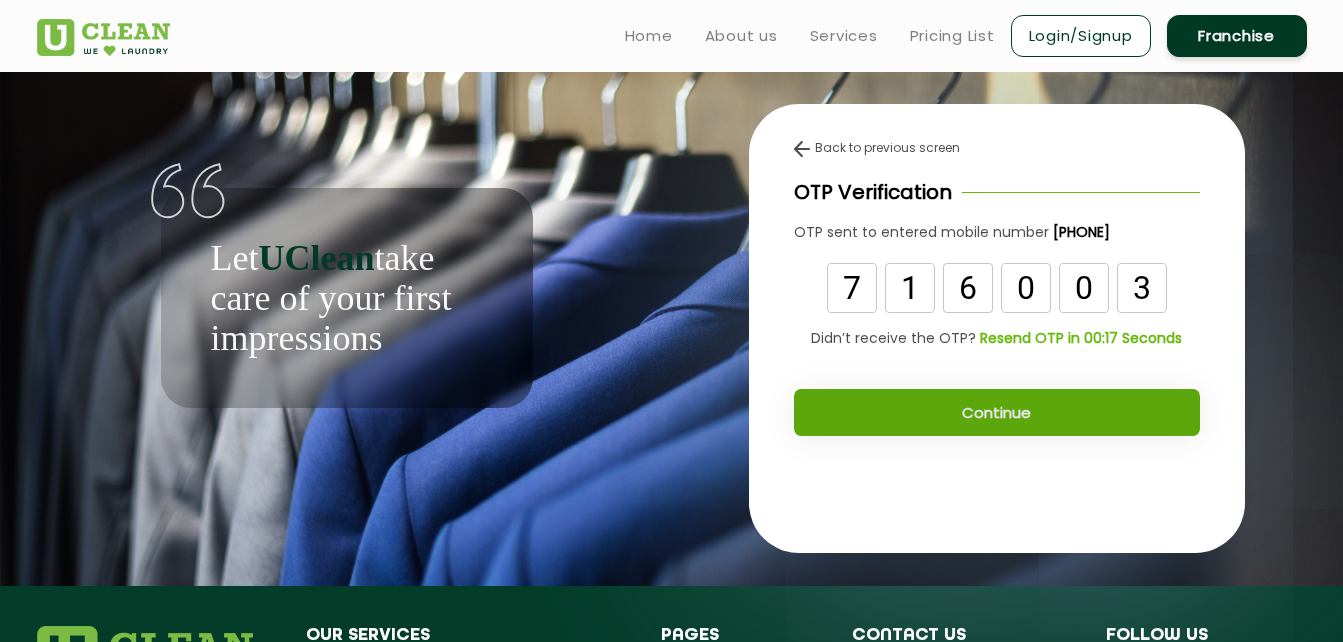 click on "Continue" 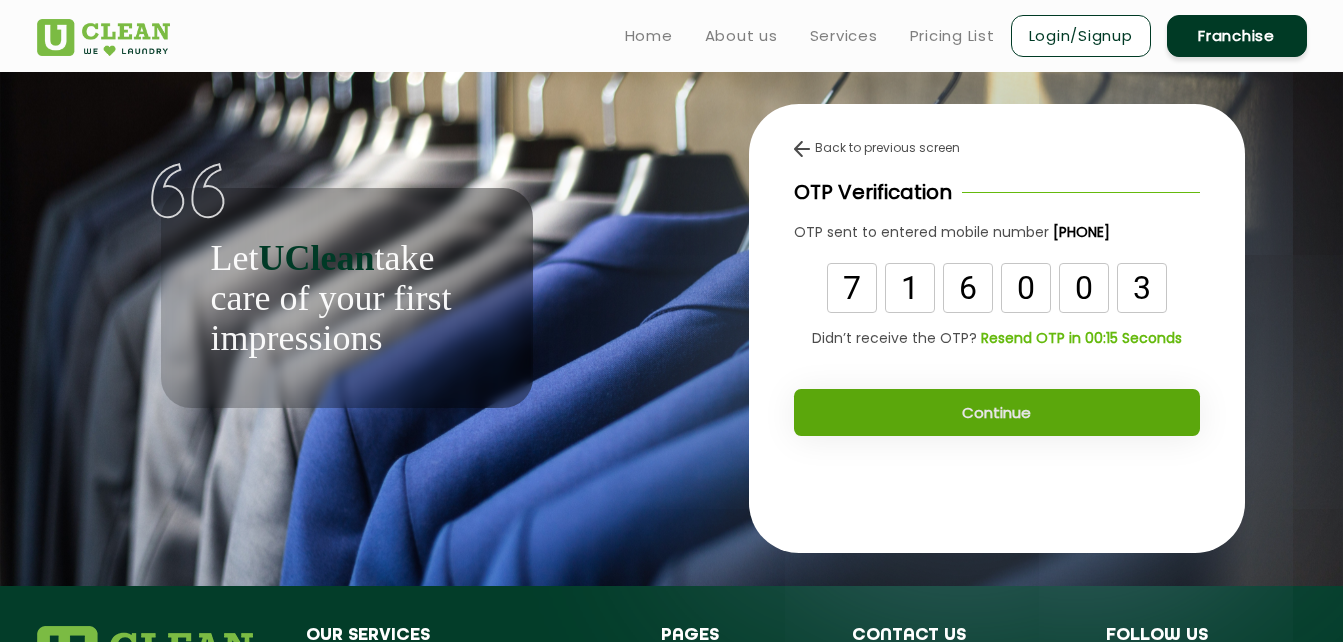 click on "Continue" 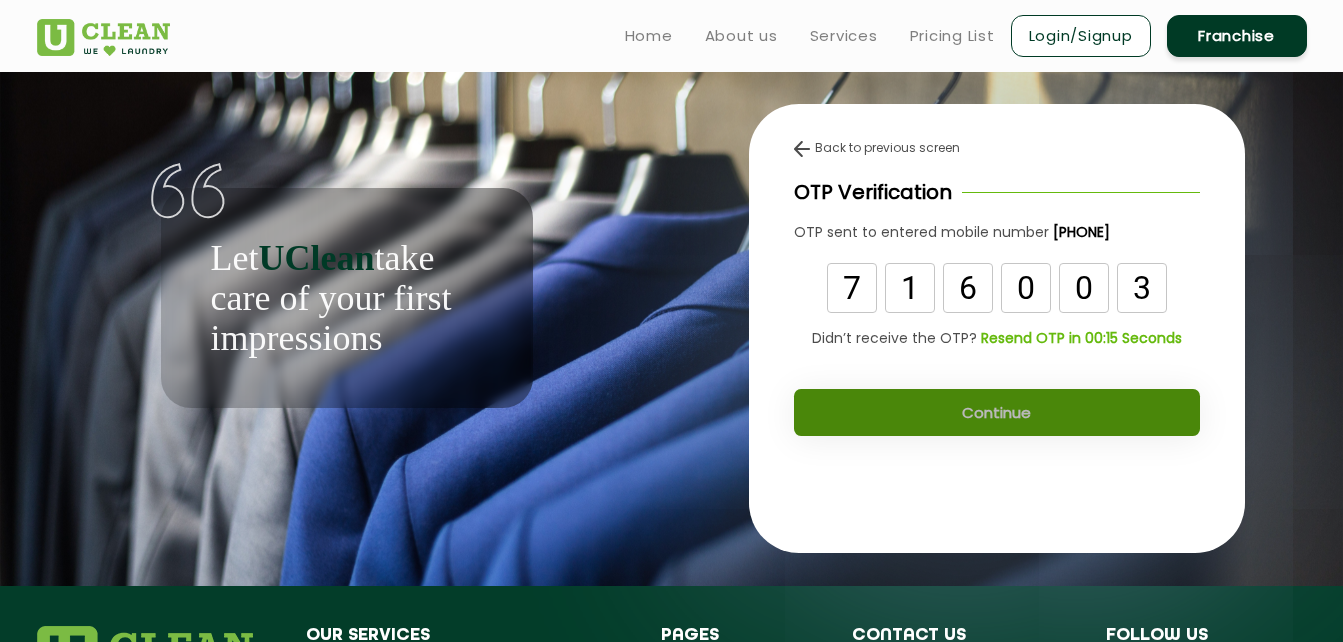 click on "Continue" 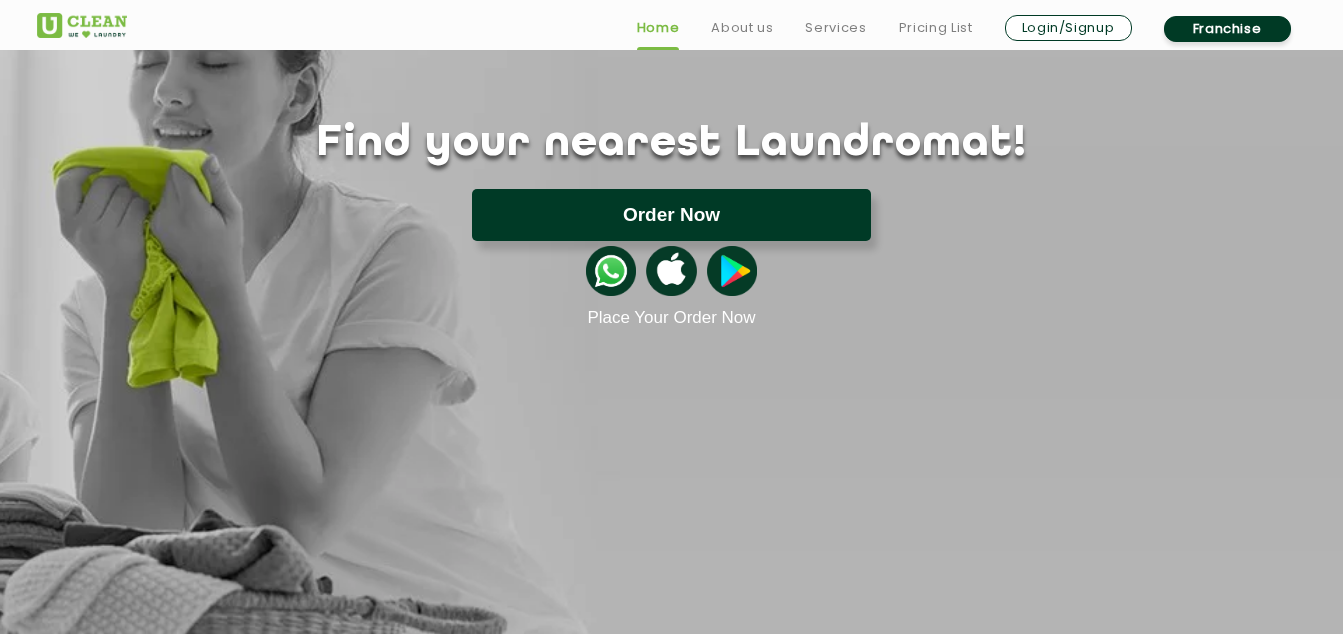 scroll, scrollTop: 0, scrollLeft: 0, axis: both 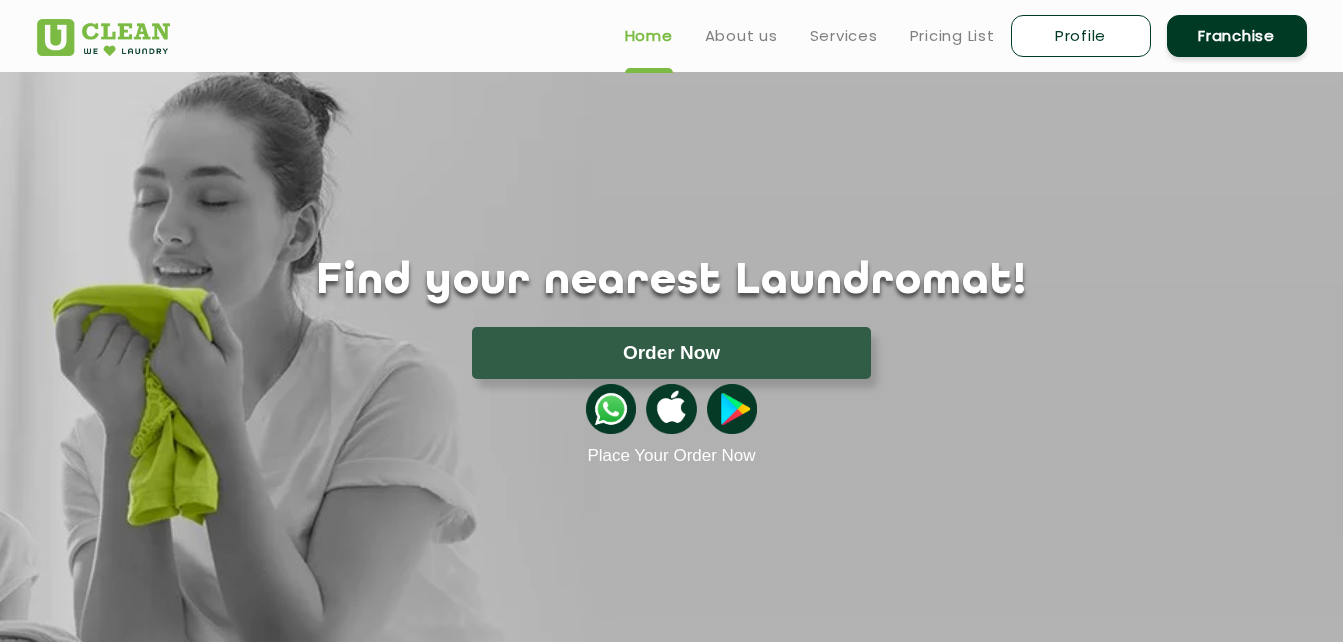 click on "Profile" at bounding box center [1081, 36] 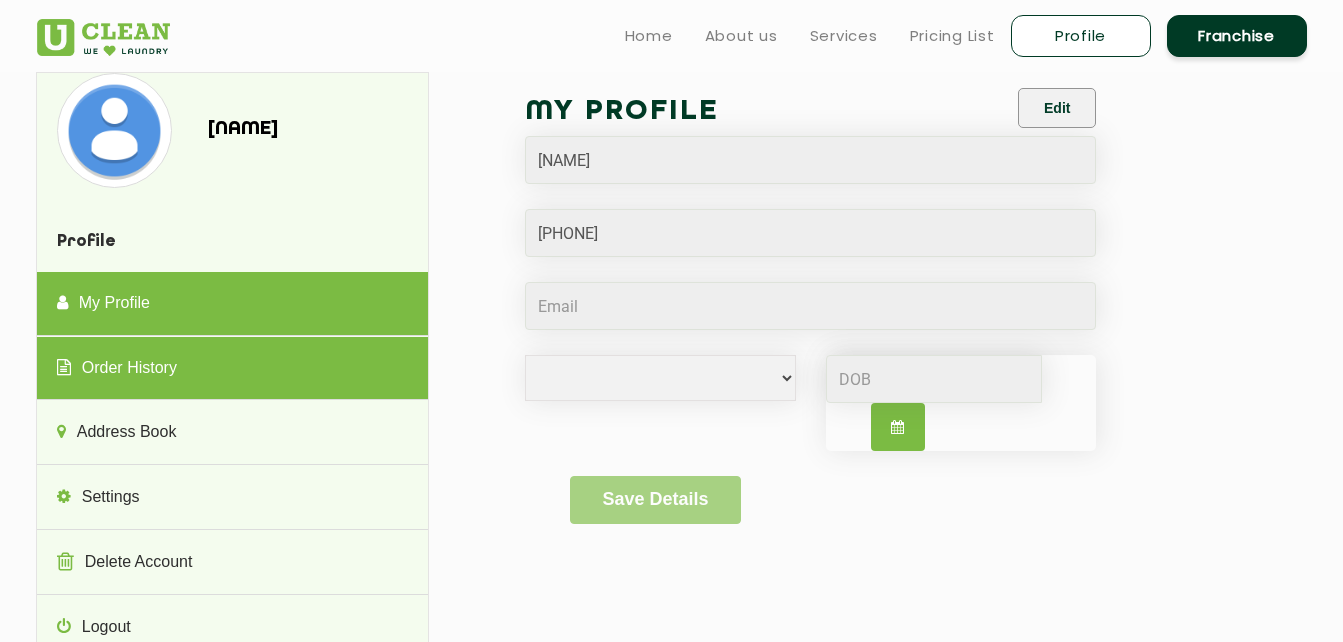 click on "Order History" at bounding box center (232, 369) 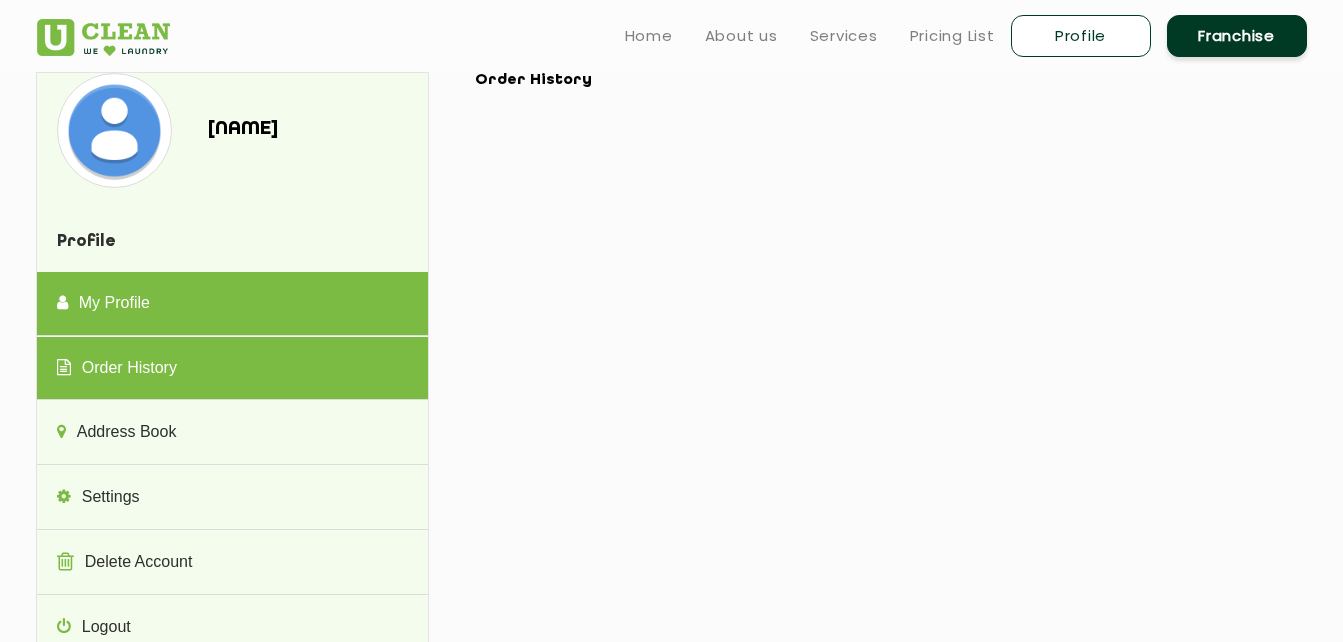 click on "My Profile" at bounding box center (232, 304) 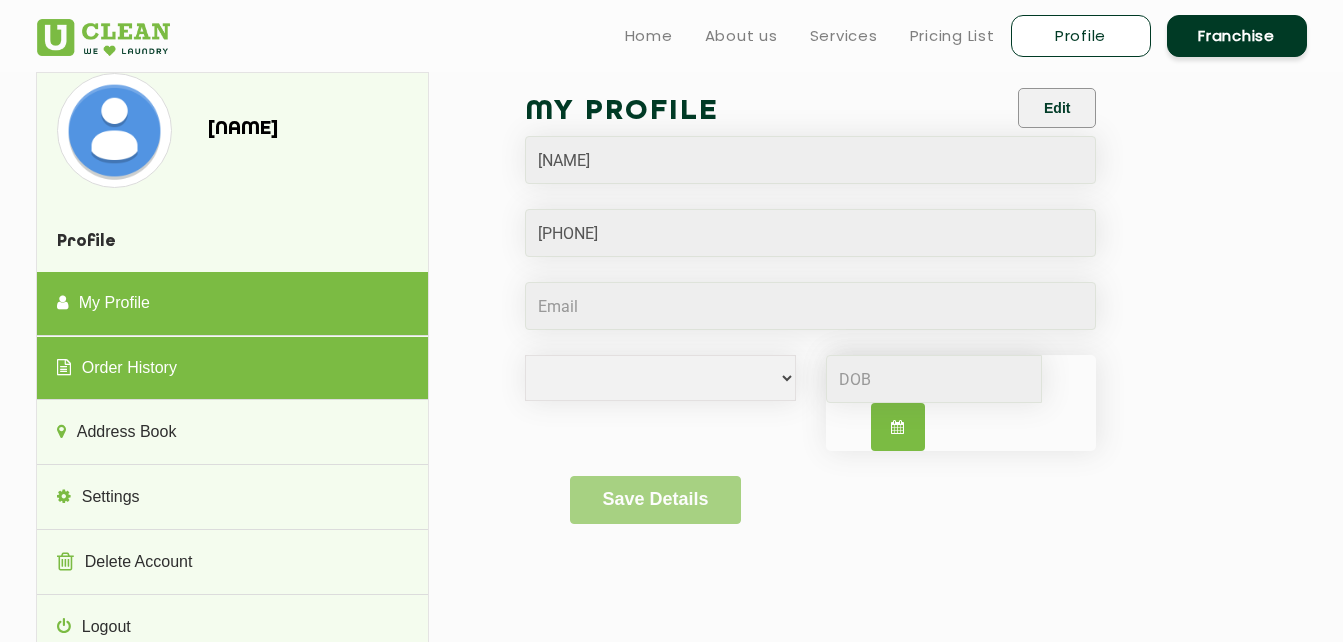 click on "Order History" at bounding box center [232, 369] 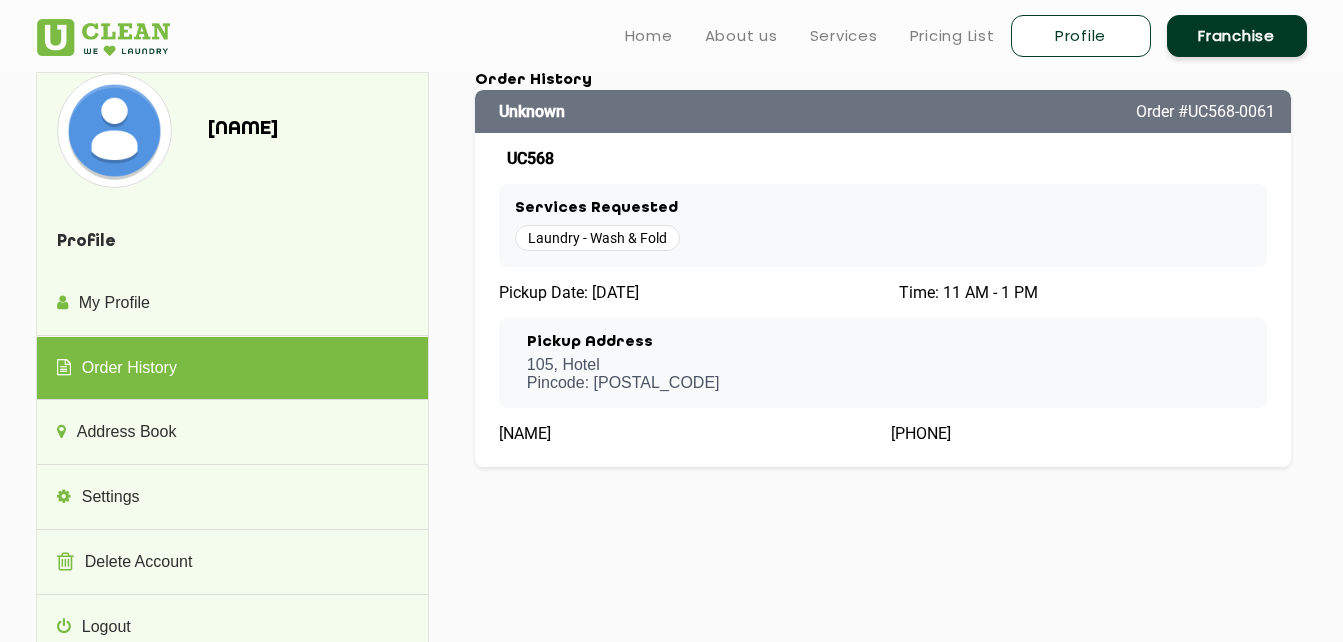 click on "Pickup Address  105, Hotel   Pincode: [POSTAL_CODE]" at bounding box center (883, 363) 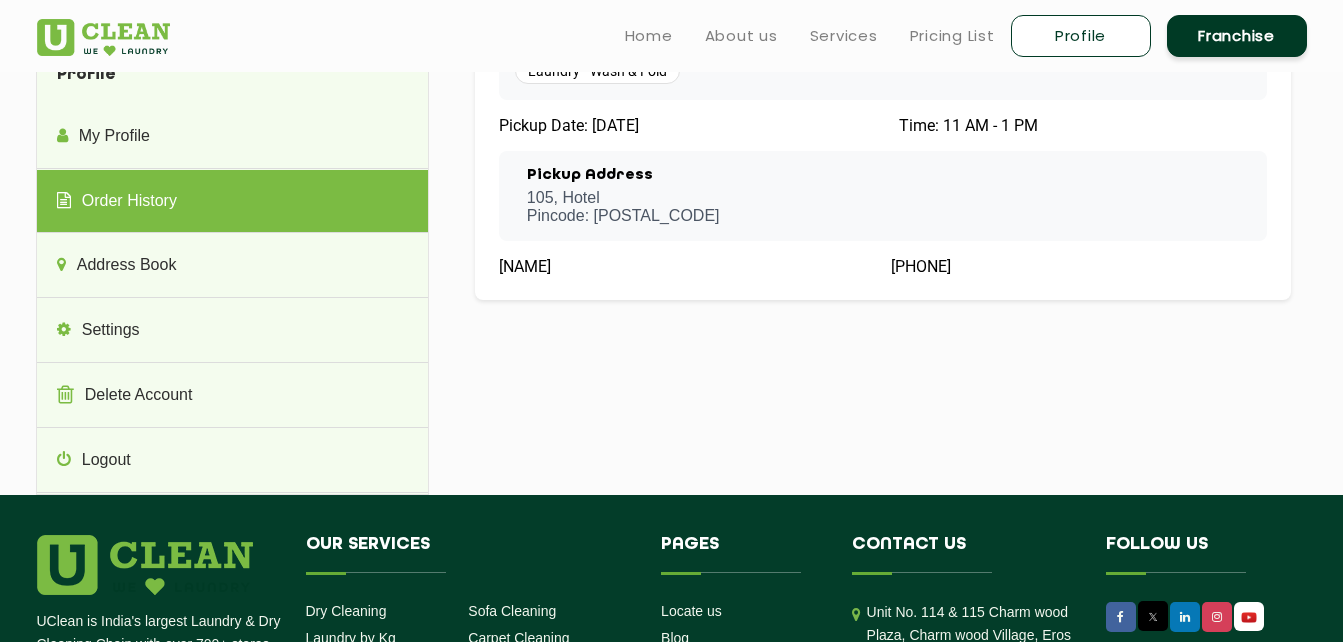 scroll, scrollTop: 0, scrollLeft: 0, axis: both 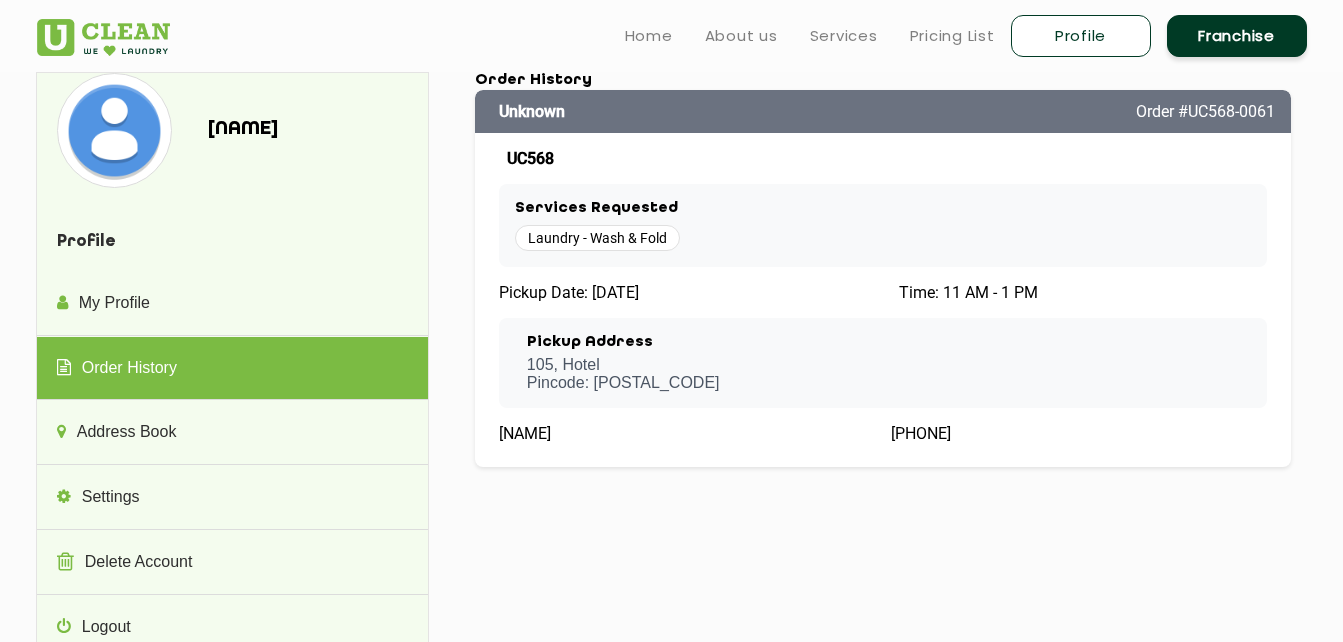 click on "Laundry - Wash & Fold" at bounding box center [883, 238] 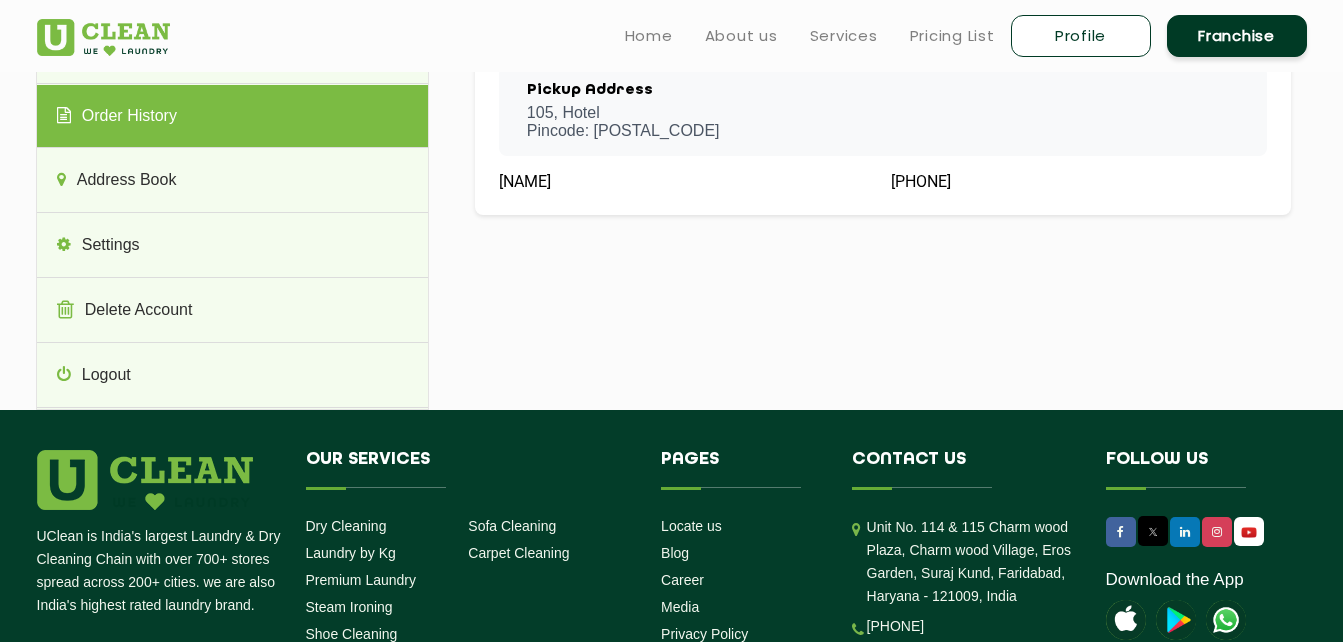 scroll, scrollTop: 0, scrollLeft: 0, axis: both 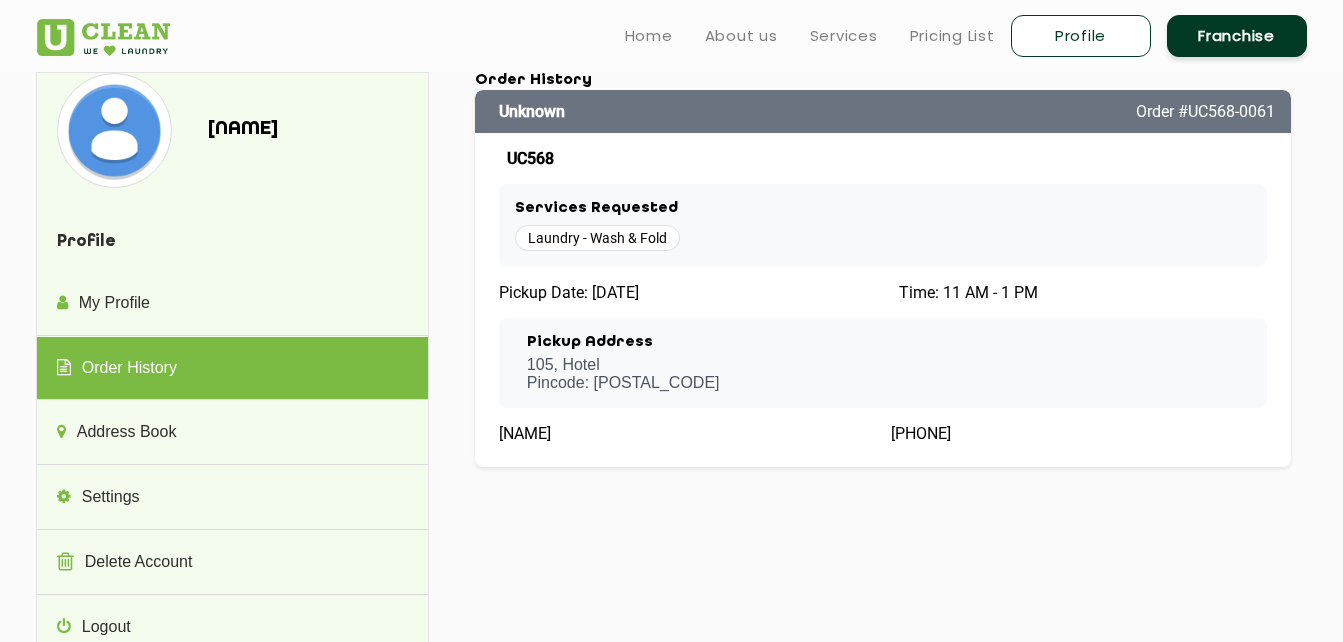 click on "Time: 11 AM - 1 PM" at bounding box center (968, 292) 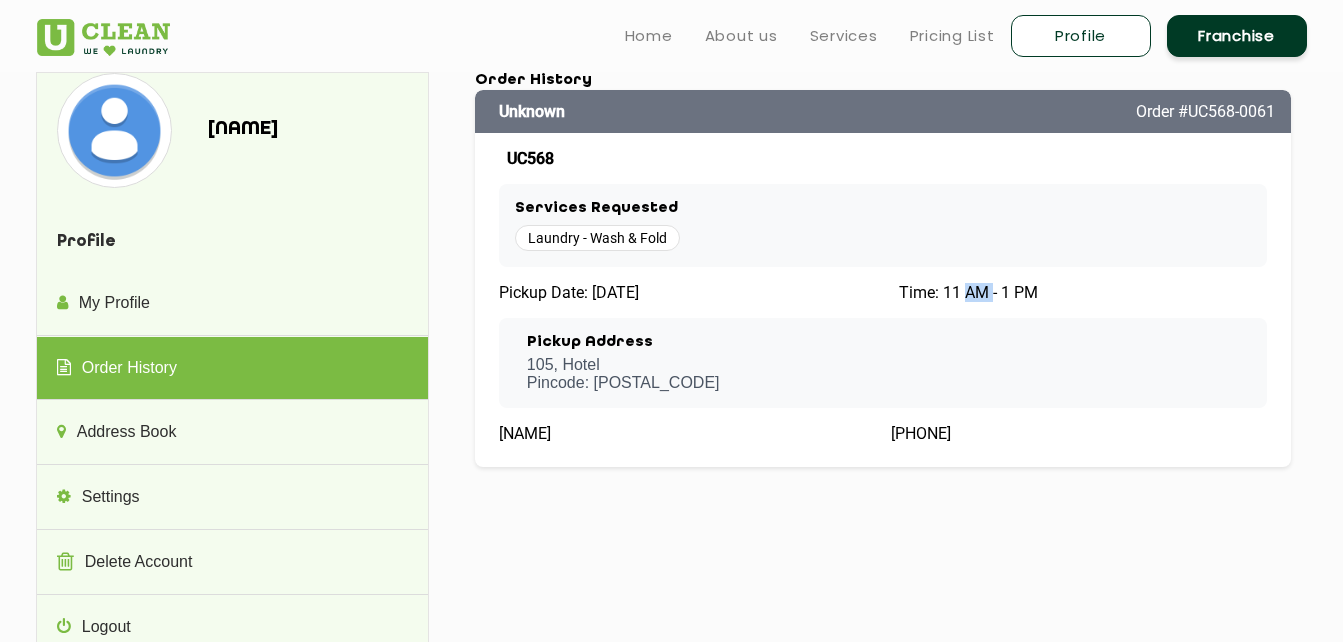 click on "Time: 11 AM - 1 PM" at bounding box center [968, 292] 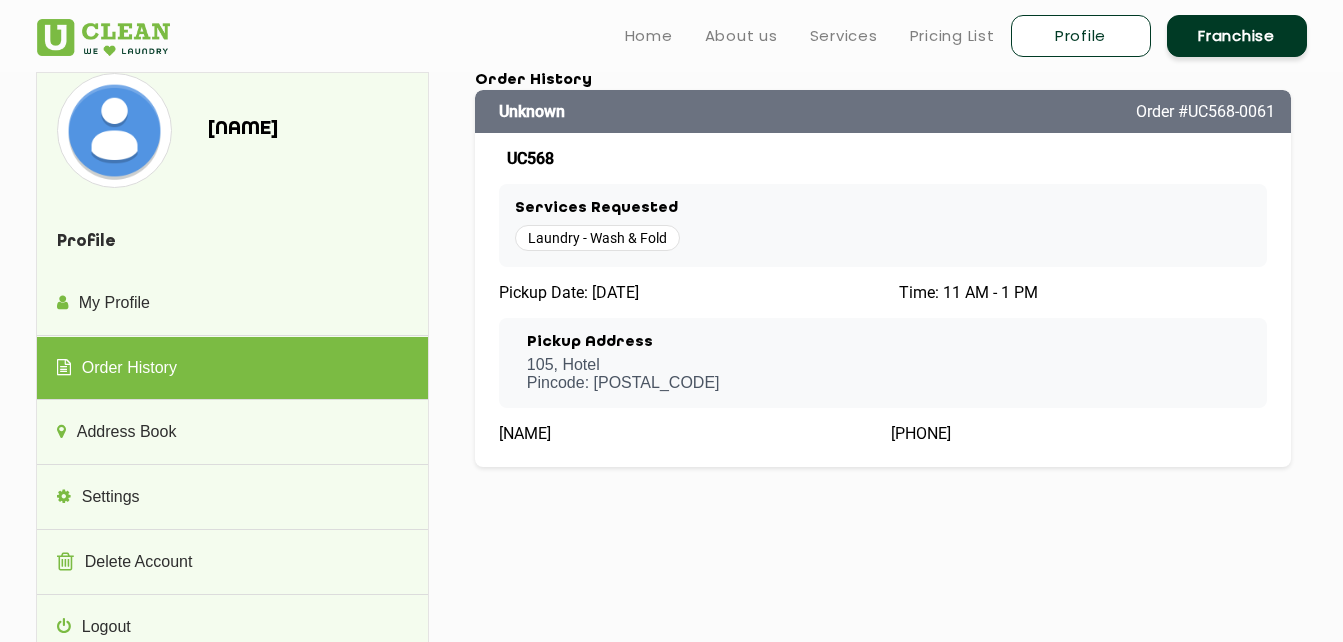 click on "[NAME]  Profile My Profile Order History Address Book Settings  Delete Account  Logout Profile My Profile My Profile Edit [NAME] Male Female i'd rather not say Save Details  Order History Order History Unknown Order #UC568-0061 UC568 Services Requested  Laundry - Wash & Fold  Pickup Date: [DATE] Time: 11 AM - 1 PM Pickup Address  105, Hotel   Pincode: [POSTAL_CODE]  [NAME]  [PHONE] Address Book Address Book 105, Hotel [CITY] - [POSTAL_CODE] Delete Add New Address  Settings  Delete Account  Notification Settings Promos and offers Receive coupons, promotions and money-saving offers Push Orders and purchases Receive updates related to your order status,   memberships table bookings and more  Push Logout My Profile Edit [NAME] Male Female i'd rather not say Save Details  Order History Unknown Order #UC568-0061 UC568 Services Requested  Laundry - Wash & Fold  Pickup Date: [DATE] Time: 11 AM - 1 PM Pickup Address  105, Hotel   Pincode: [POSTAL_CODE]  [NAME]  [PHONE] Address Book 105, Hotel [CITY] - [POSTAL_CODE] Delete Add New Address" 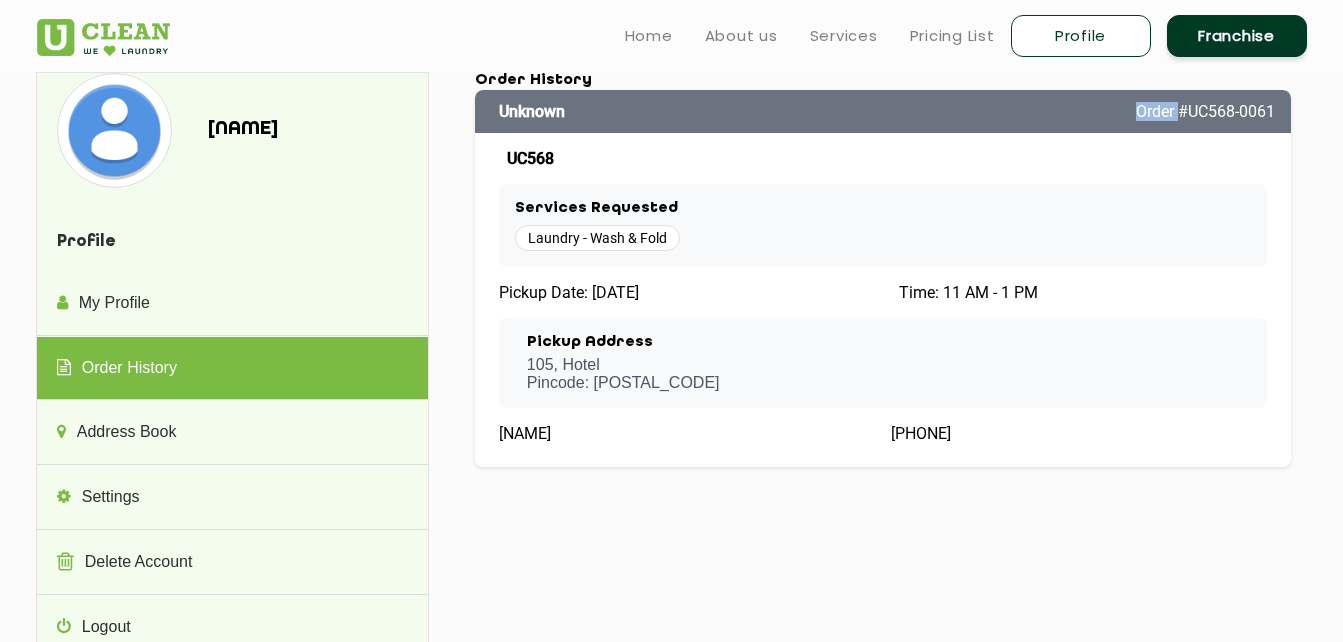 click on "Unknown Order #UC568-0061" at bounding box center [883, 111] 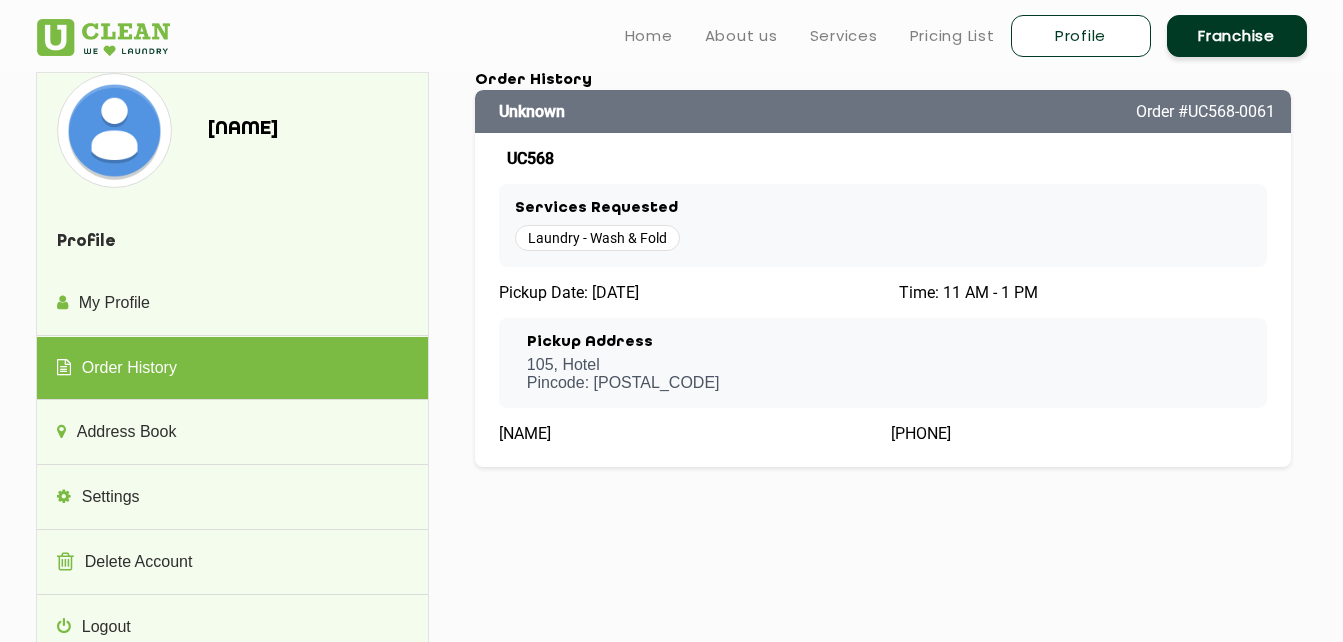 drag, startPoint x: 907, startPoint y: 111, endPoint x: 1087, endPoint y: 207, distance: 204 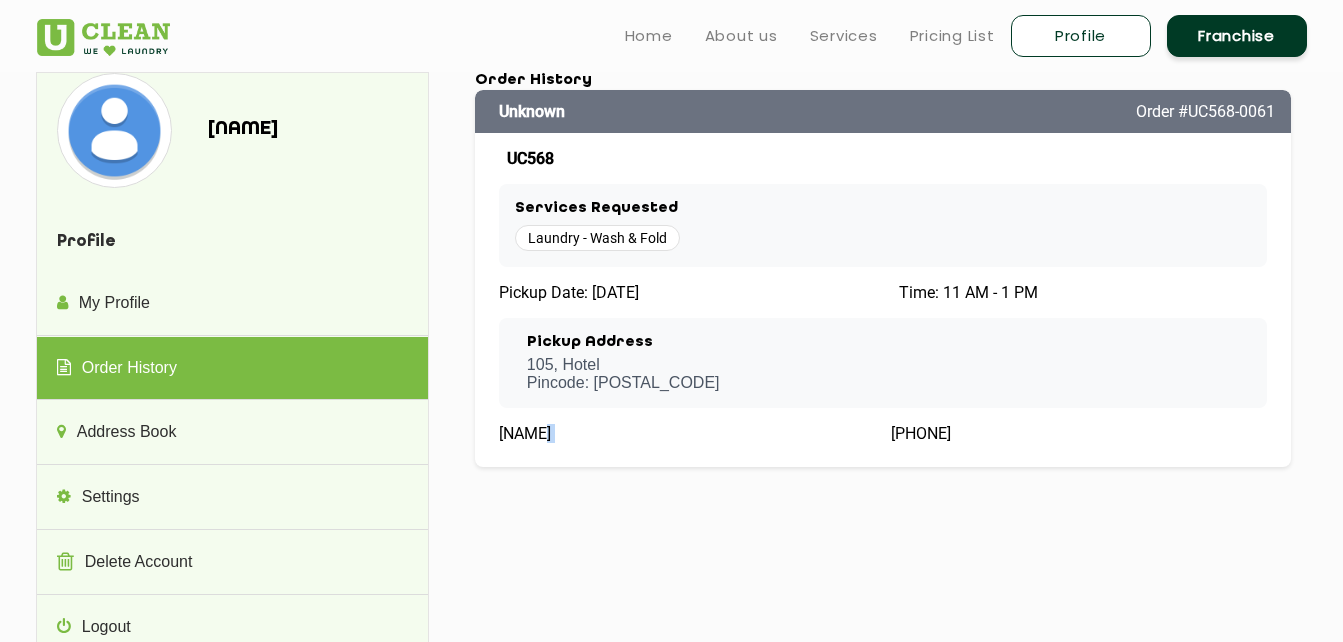 click on "Unknown Order #UC568-0061 UC568 Services Requested  Laundry - Wash & Fold  Pickup Date: [DATE] Time: 11 AM - 1 PM Pickup Address  105, Hotel   Pincode: [POSTAL_CODE]  [NAME]  [PHONE]" at bounding box center [883, 278] 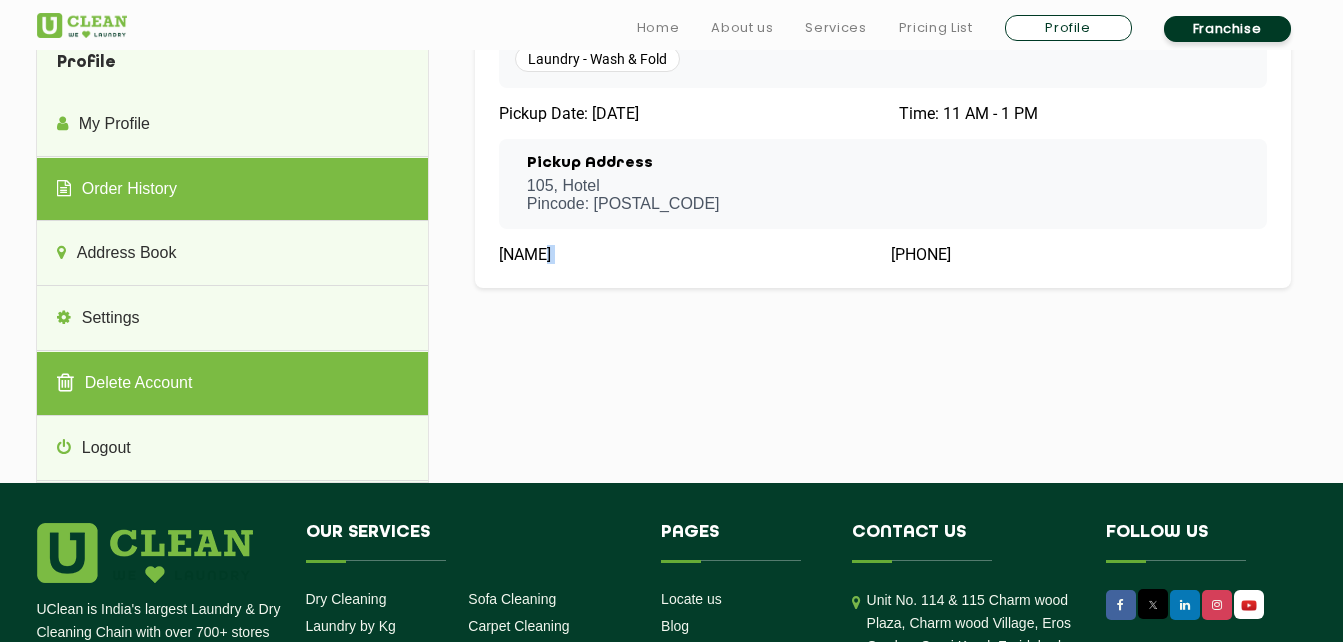 scroll, scrollTop: 200, scrollLeft: 0, axis: vertical 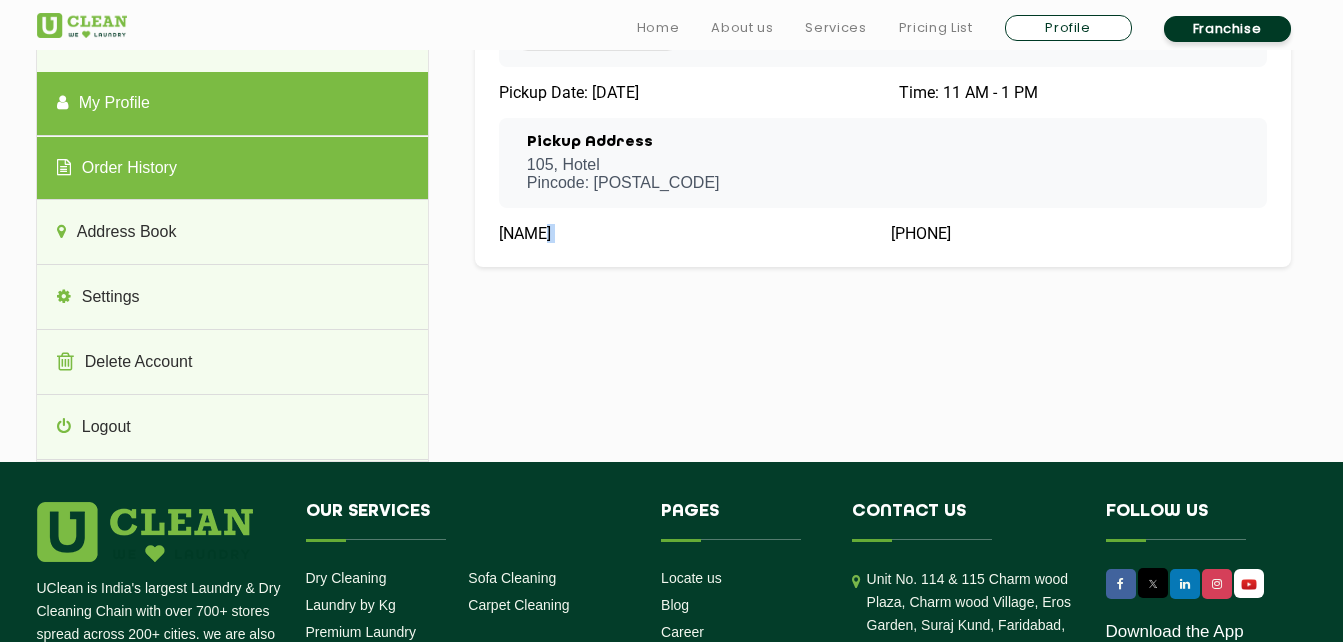 click on "My Profile" at bounding box center [232, 104] 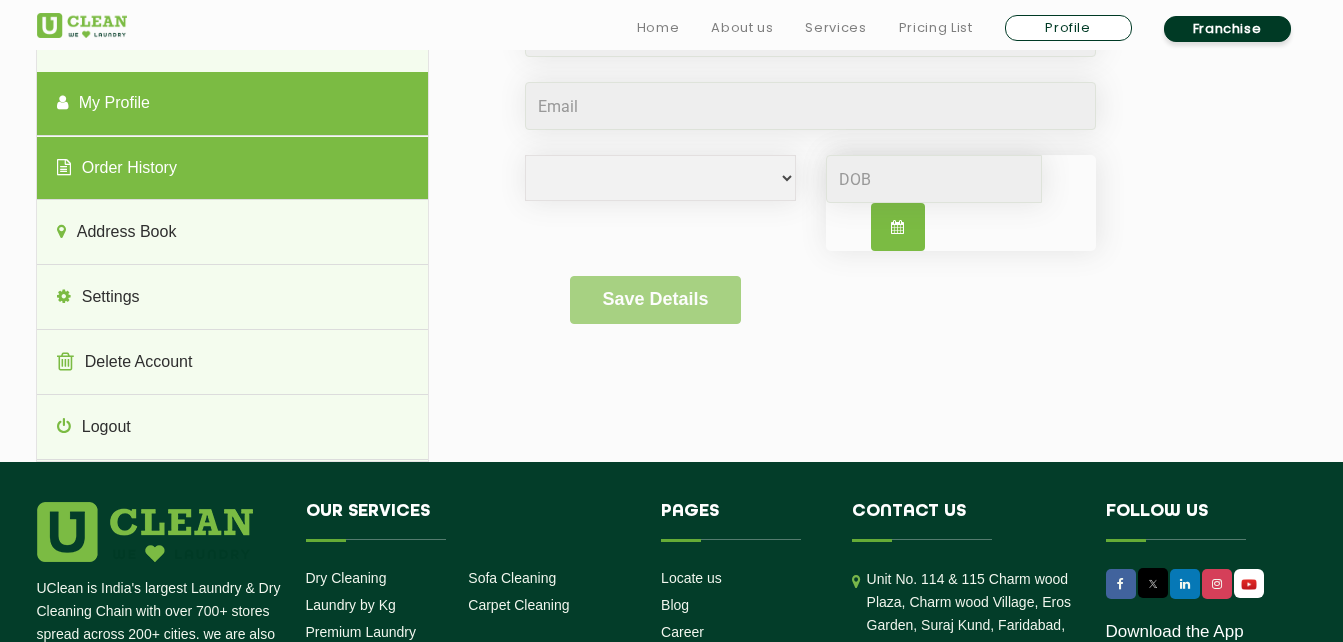 click on "Order History" at bounding box center (232, 169) 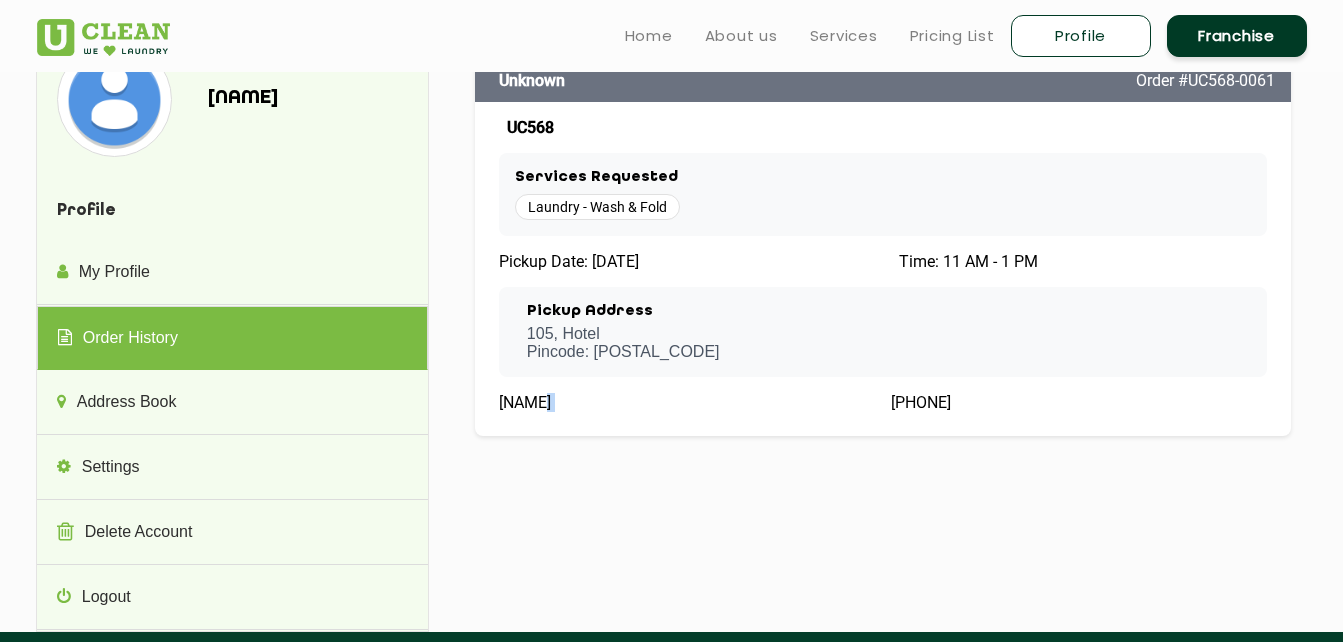 scroll, scrollTop: 0, scrollLeft: 0, axis: both 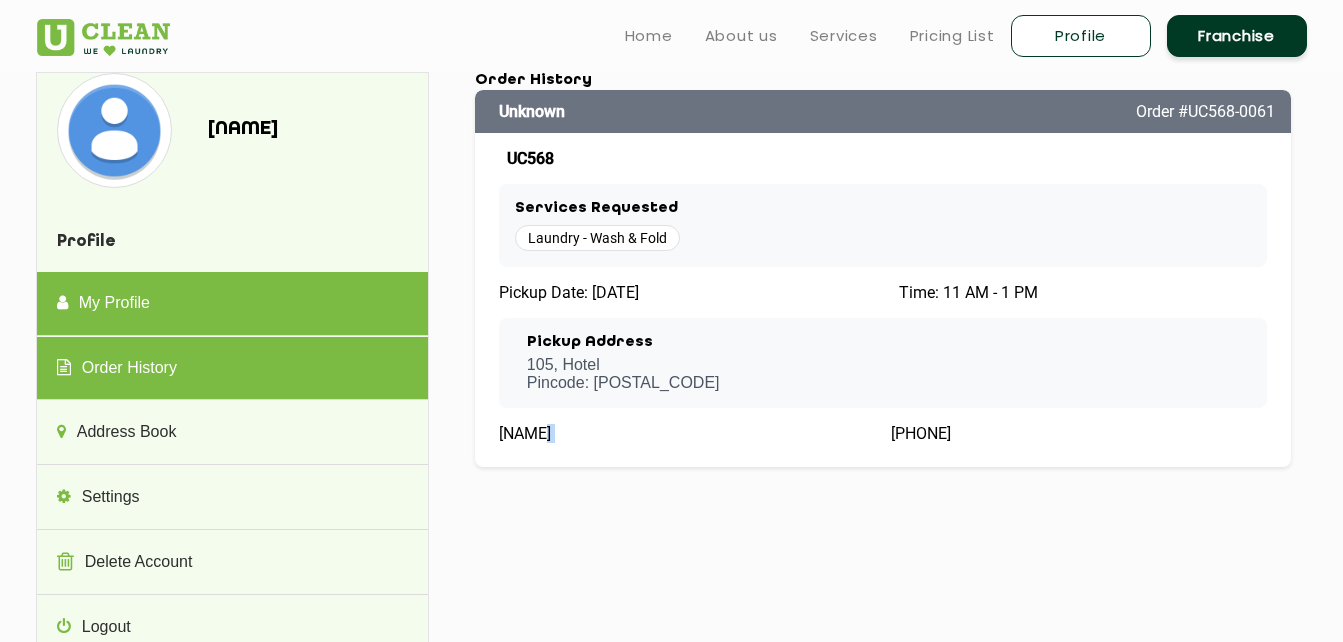 click on "My Profile" at bounding box center (232, 304) 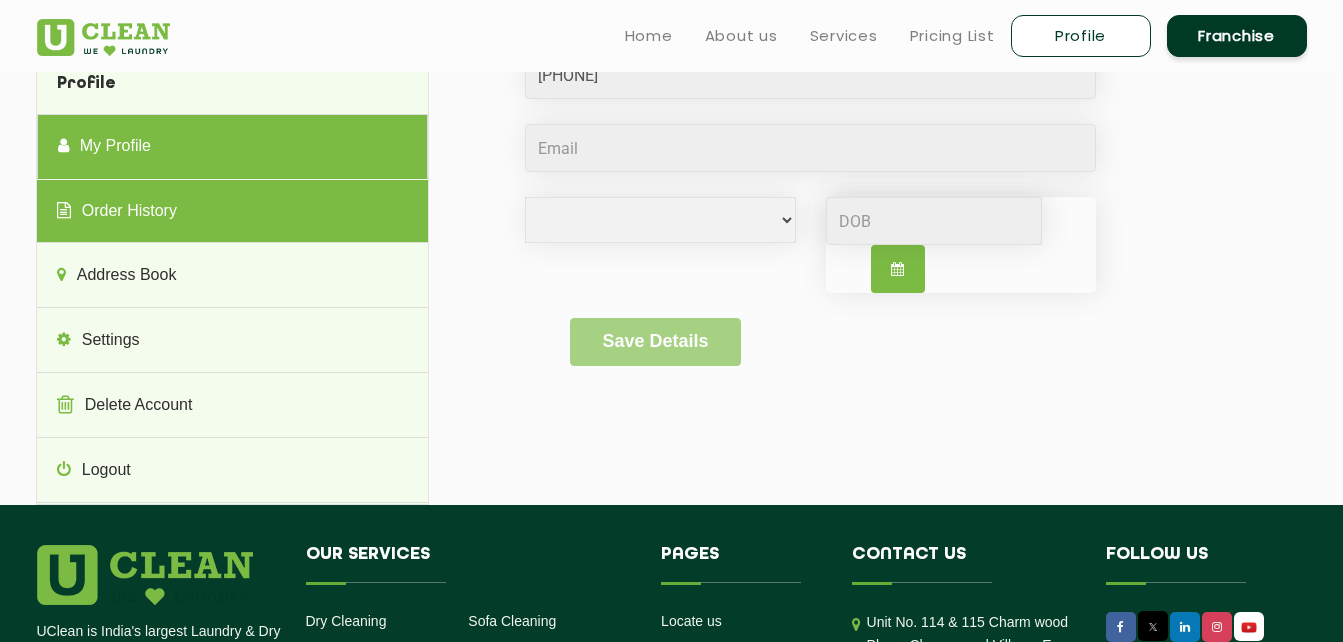 scroll, scrollTop: 0, scrollLeft: 0, axis: both 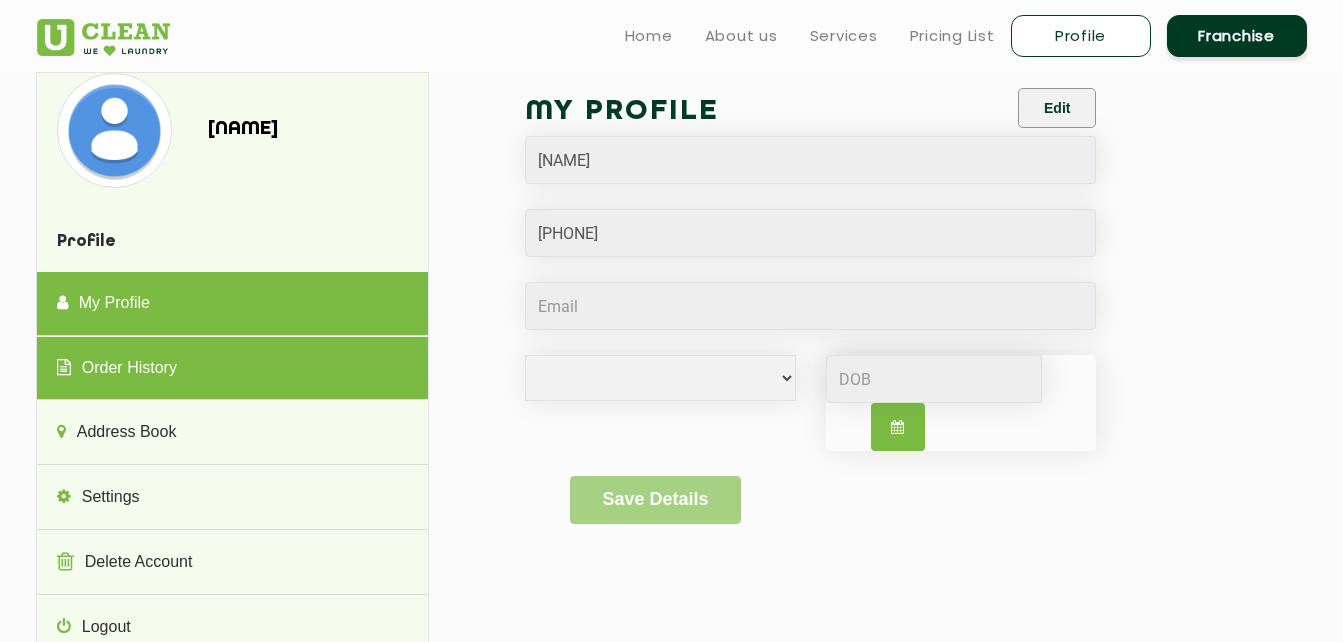 click on "Order History" at bounding box center [232, 369] 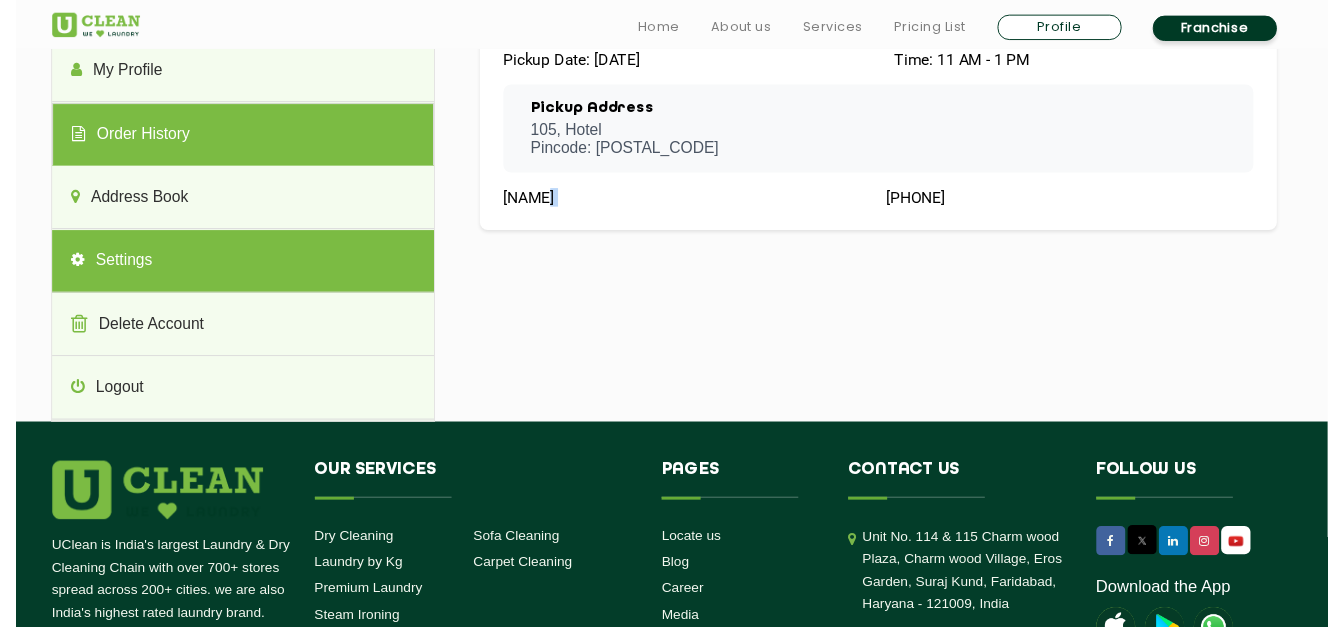 scroll, scrollTop: 232, scrollLeft: 0, axis: vertical 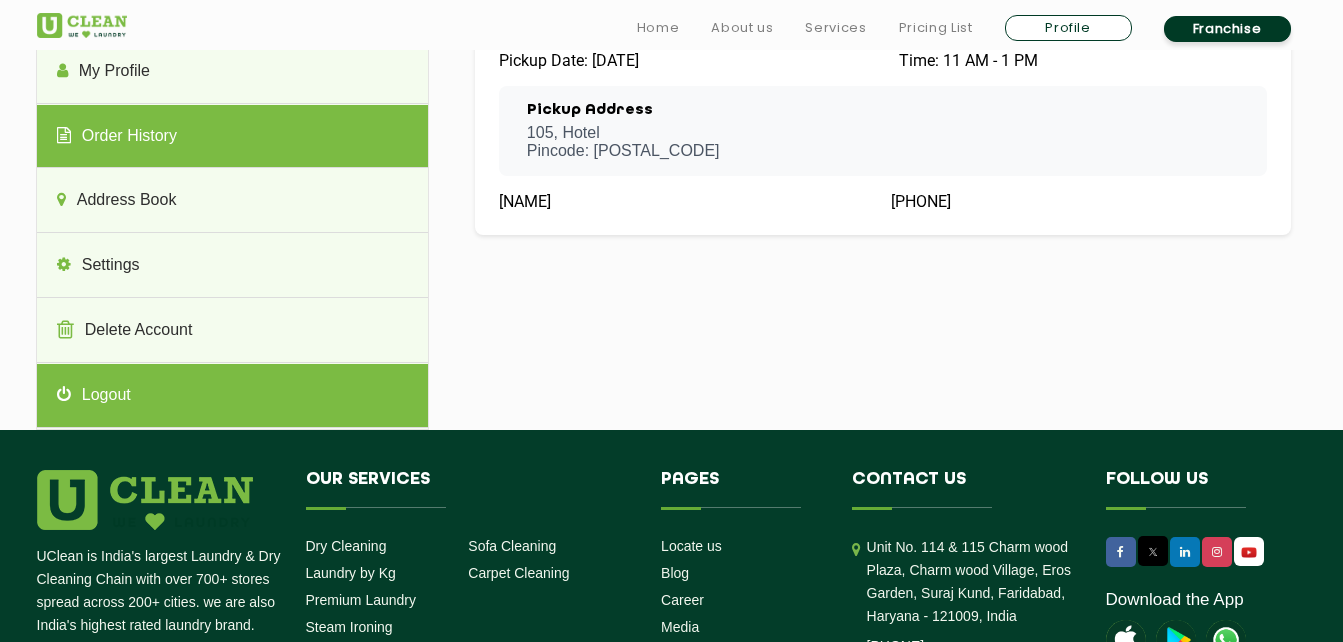 click on "Logout" at bounding box center (232, 396) 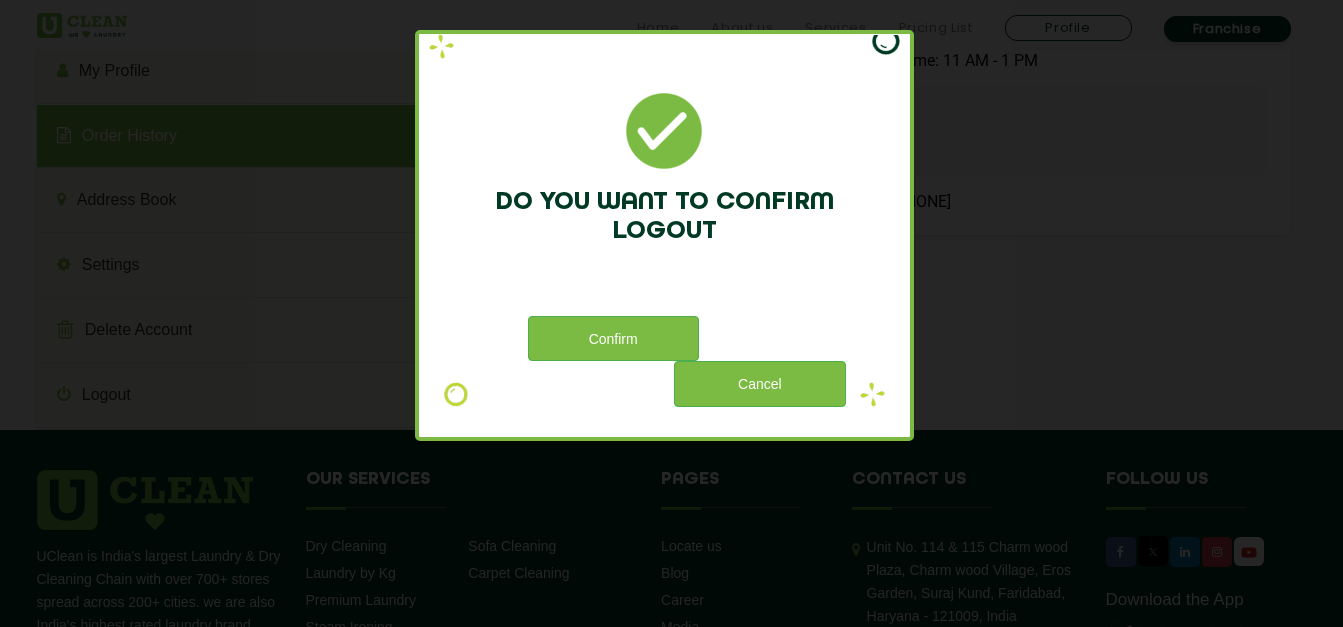 click on "Do you want to confirm logout Confirm  Cancel" at bounding box center (671, 313) 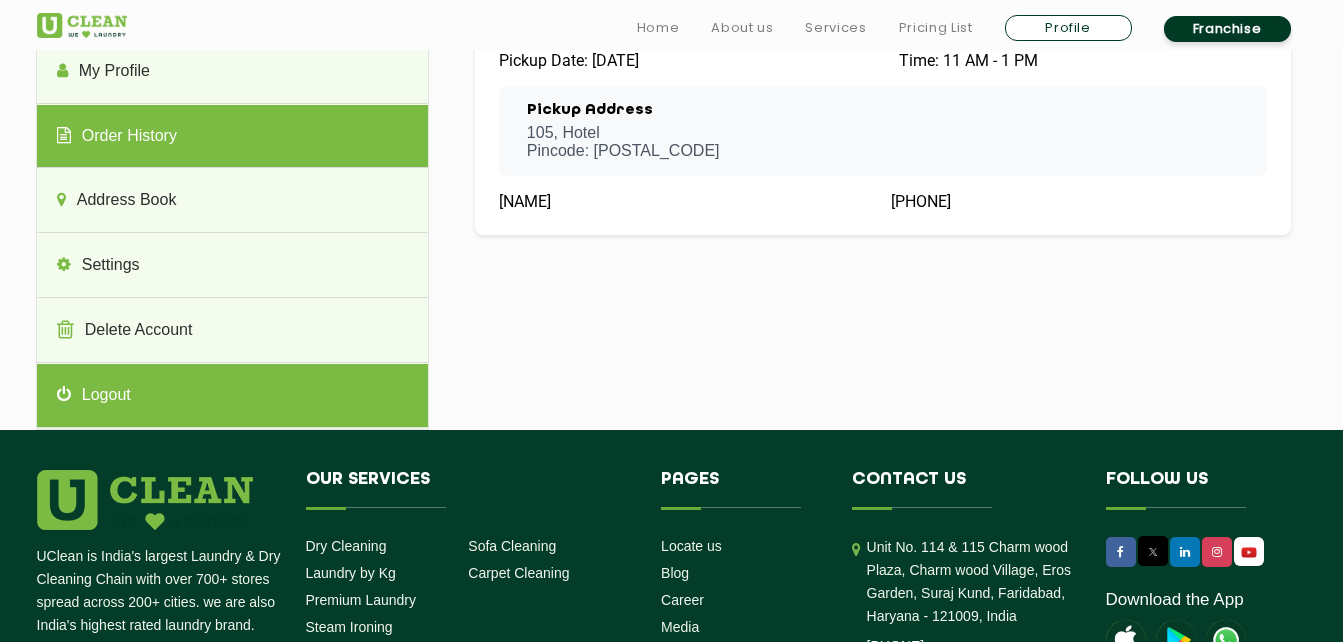 click on "Logout" at bounding box center (232, 396) 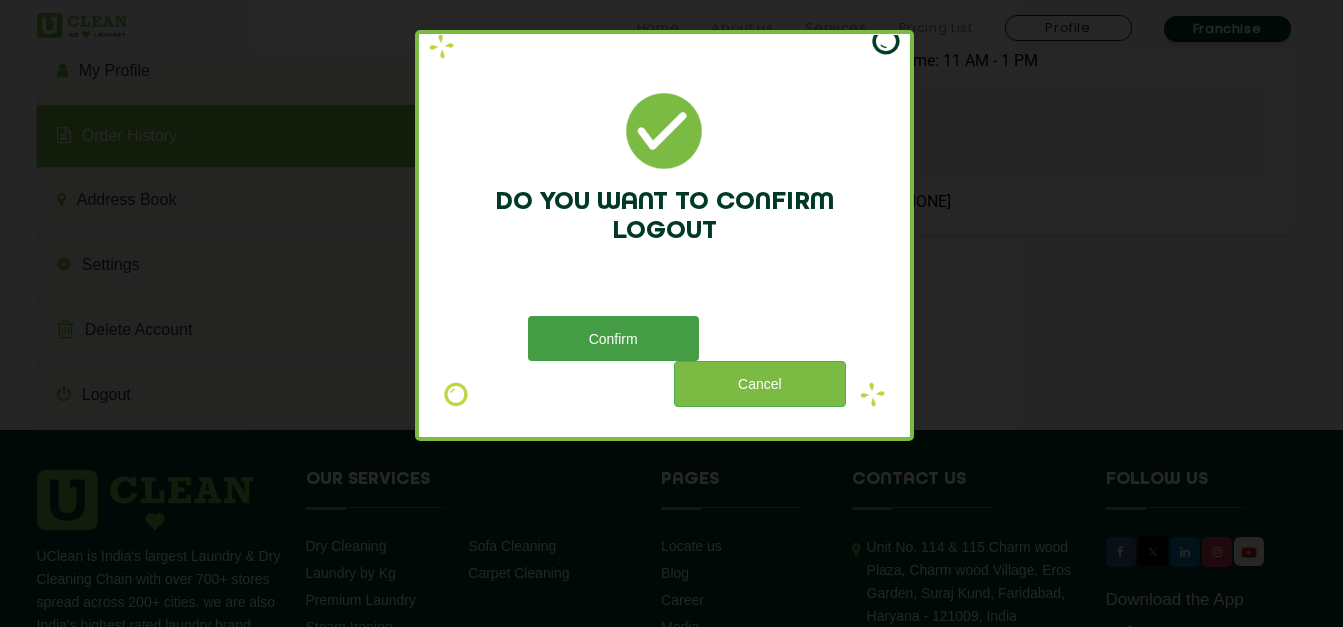 click on "Confirm" at bounding box center (613, 338) 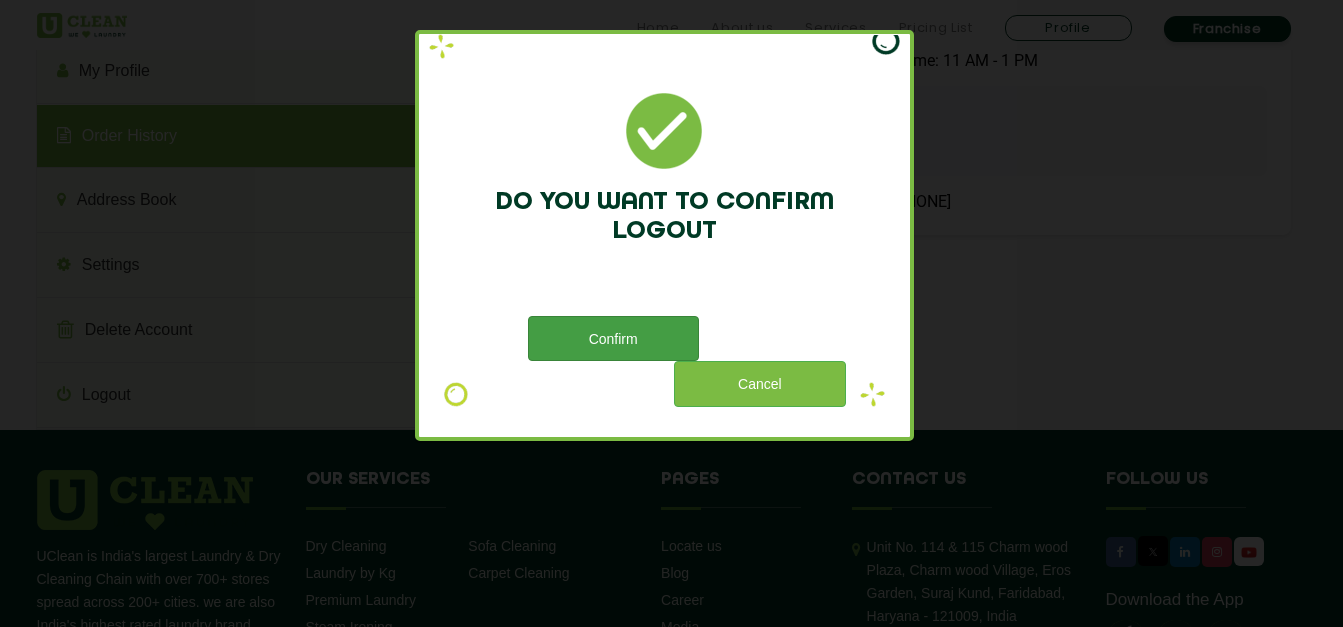 scroll, scrollTop: 0, scrollLeft: 0, axis: both 